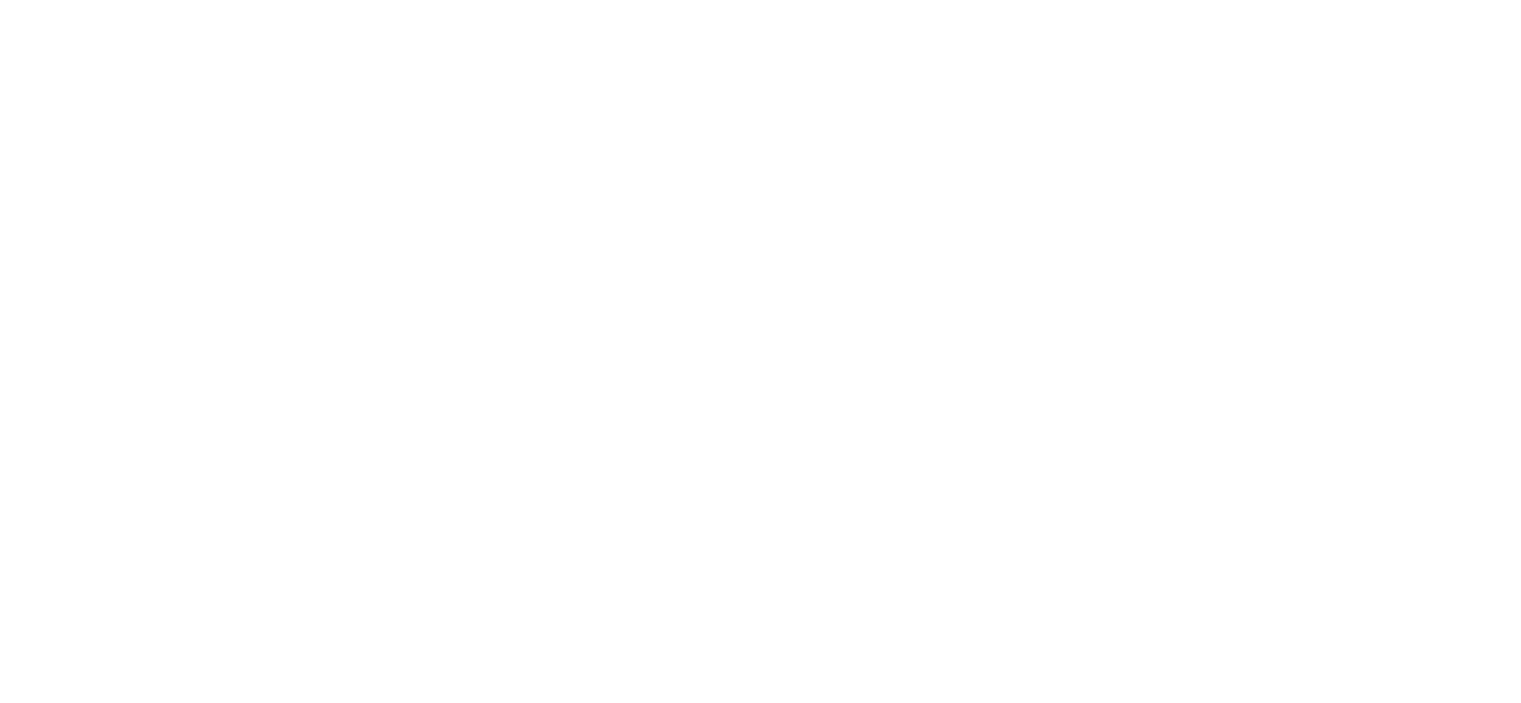 scroll, scrollTop: 0, scrollLeft: 0, axis: both 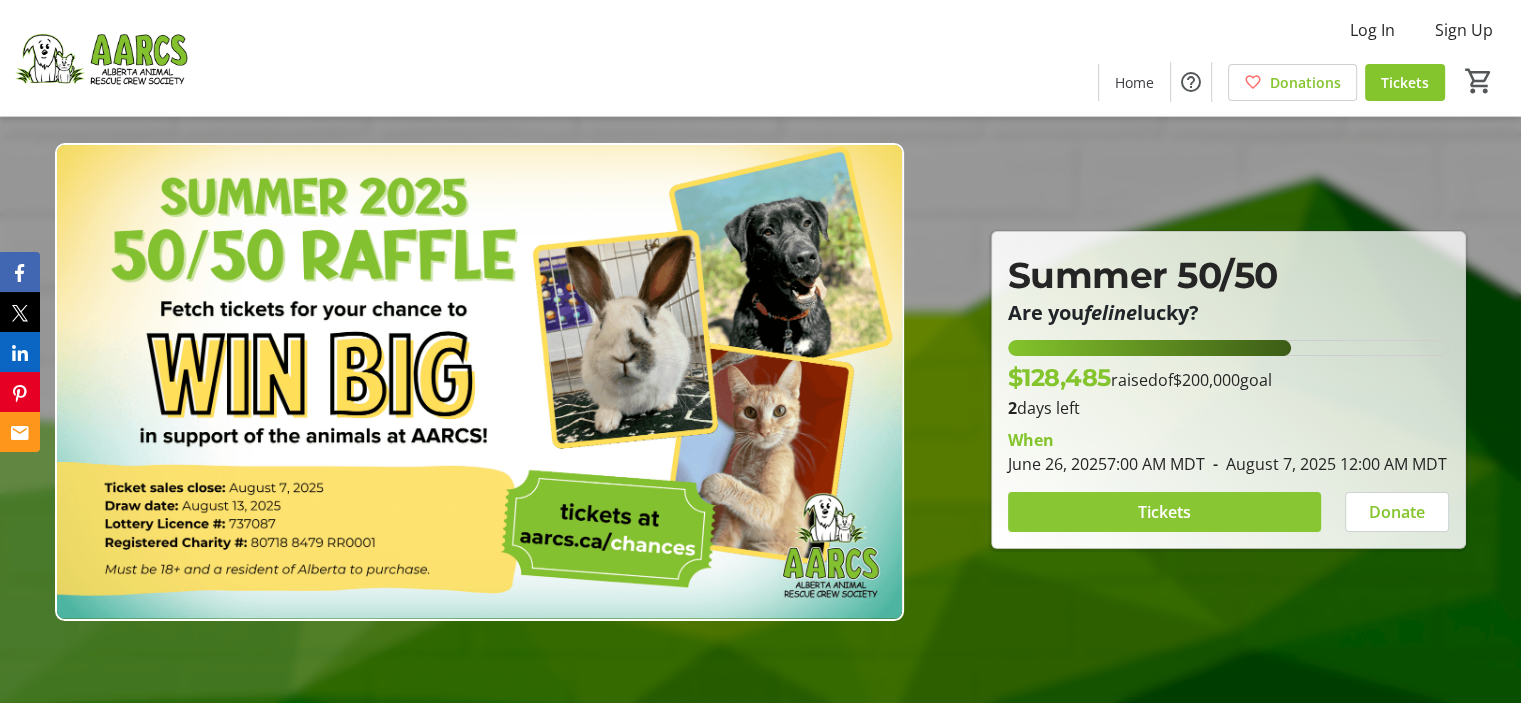 click on "Tickets" at bounding box center (1164, 512) 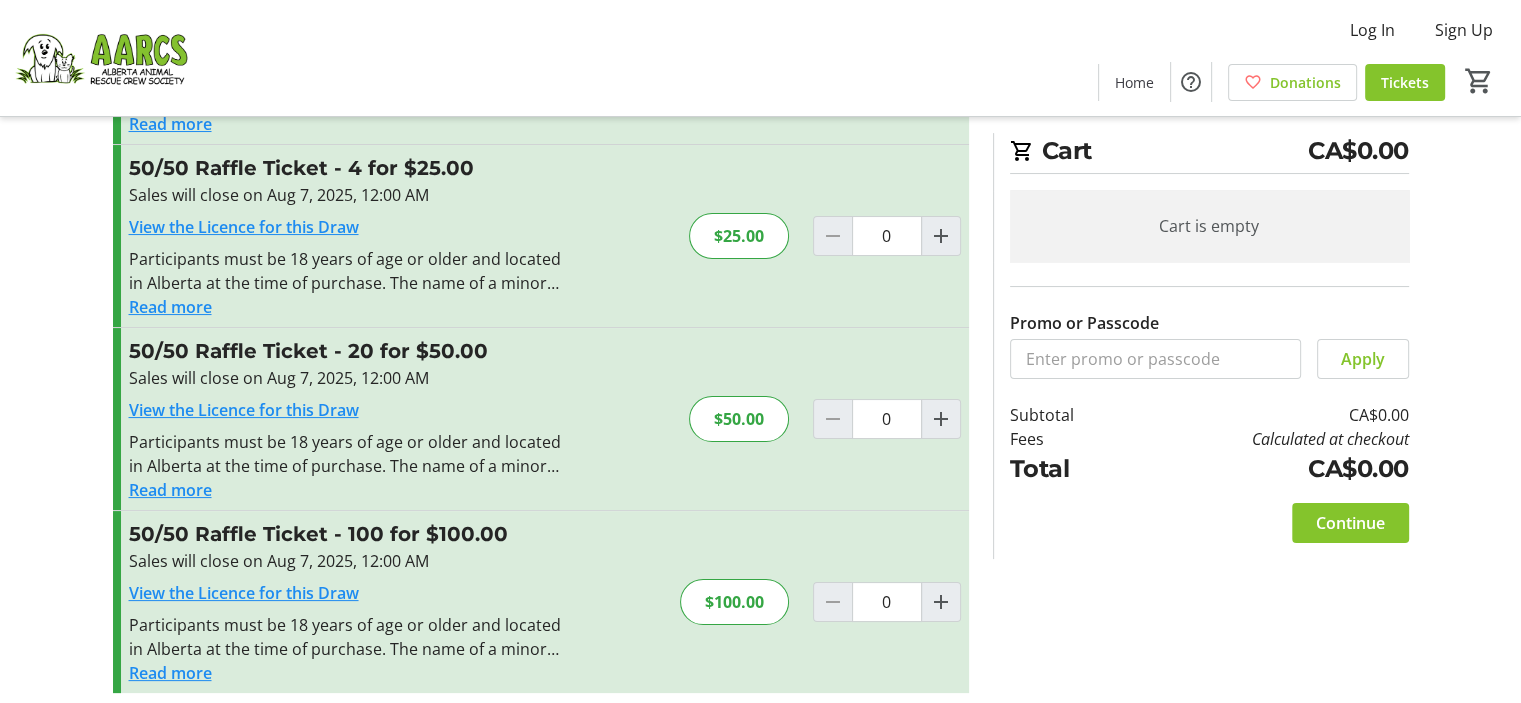 scroll, scrollTop: 82, scrollLeft: 0, axis: vertical 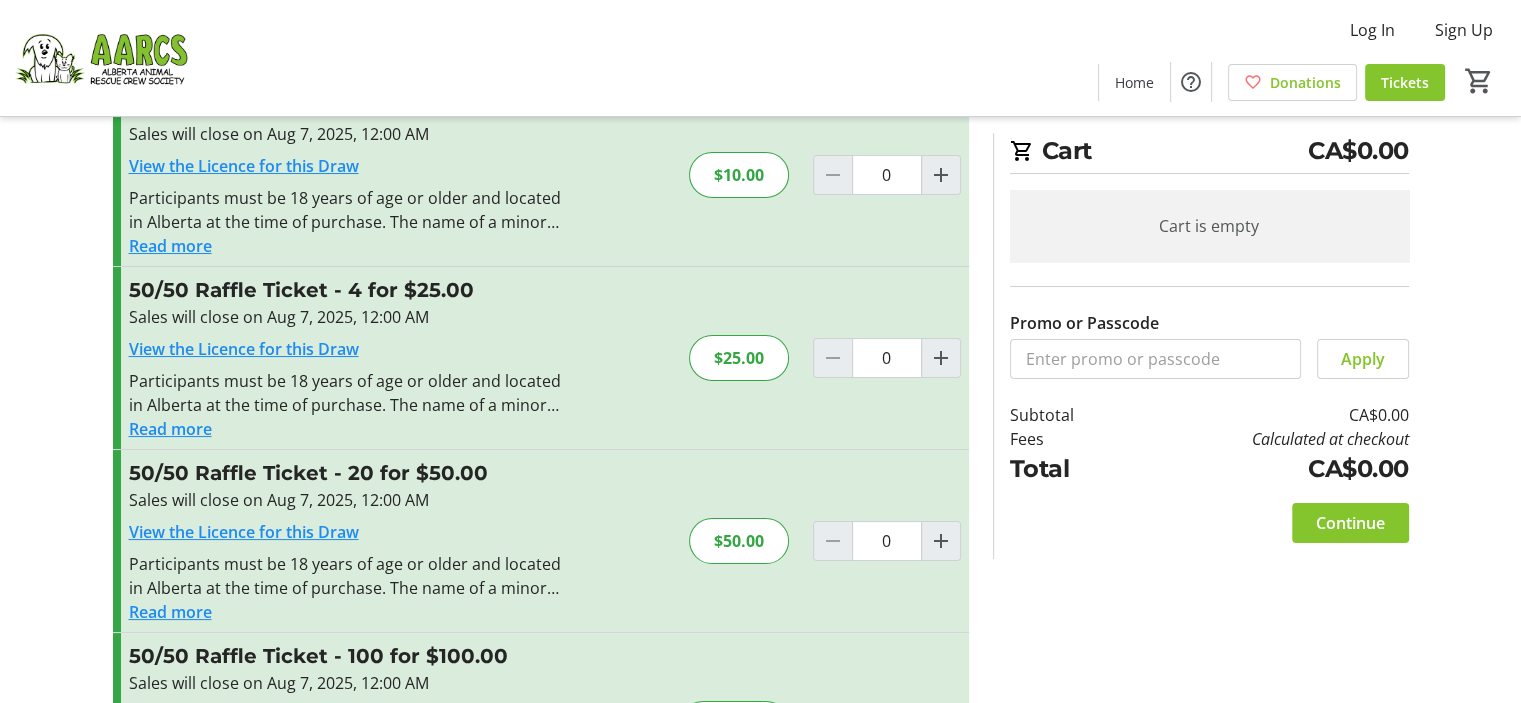 click on "$25.00" 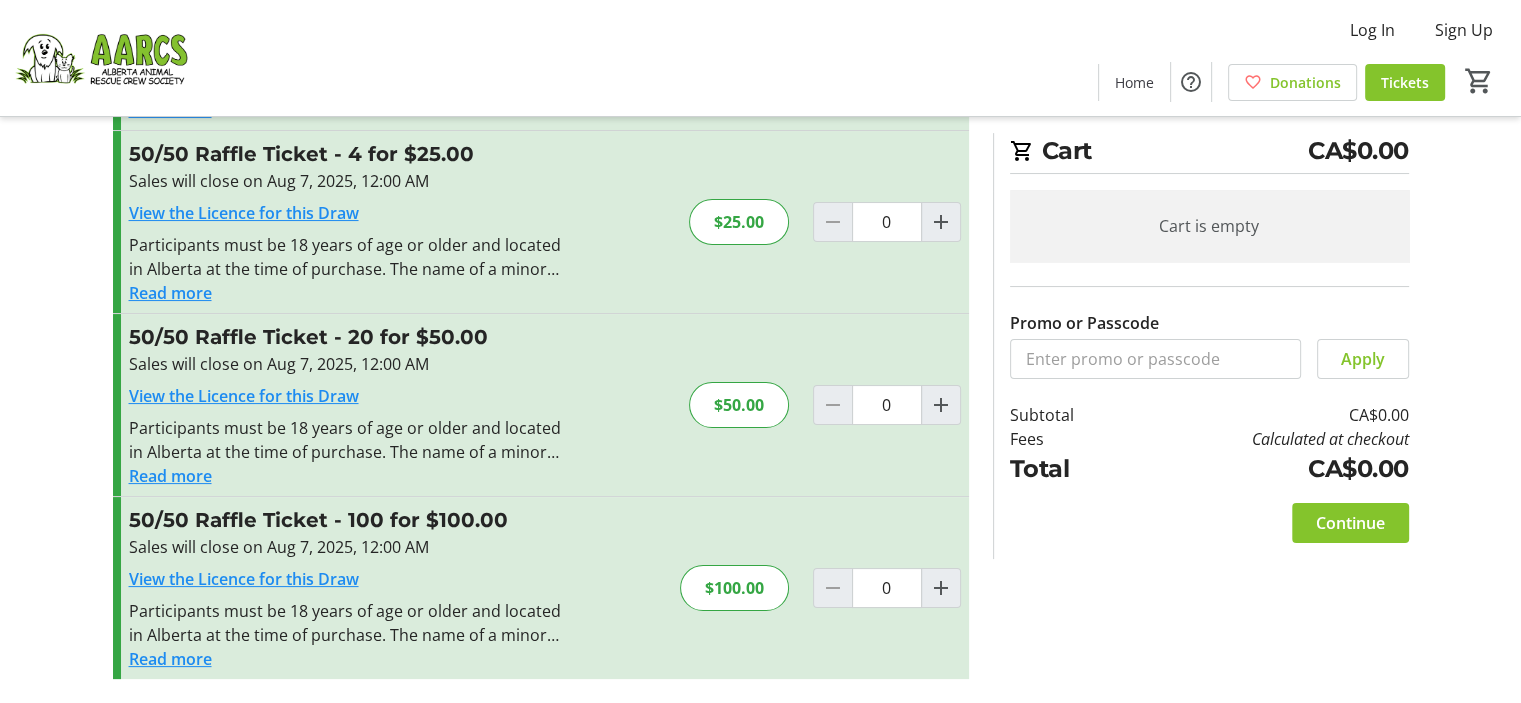 scroll, scrollTop: 282, scrollLeft: 0, axis: vertical 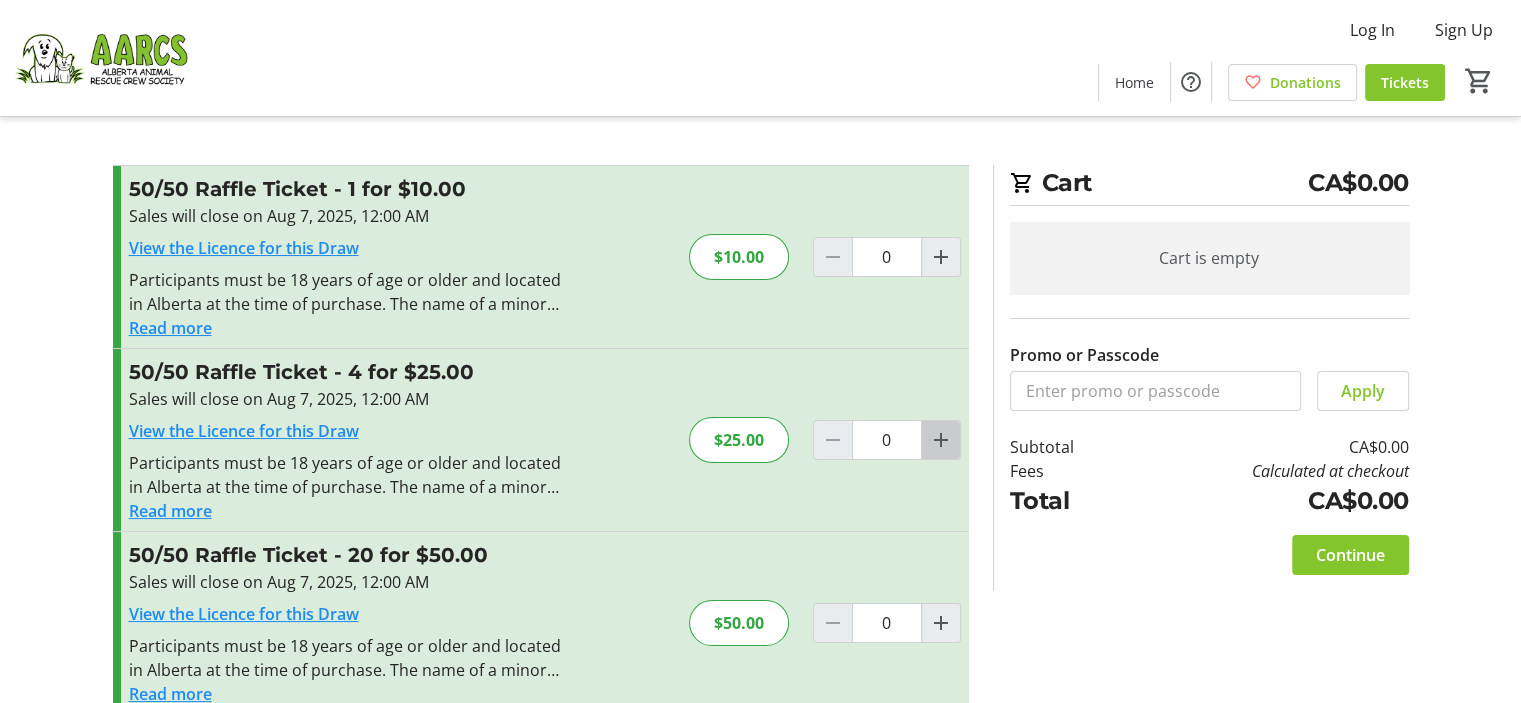 click 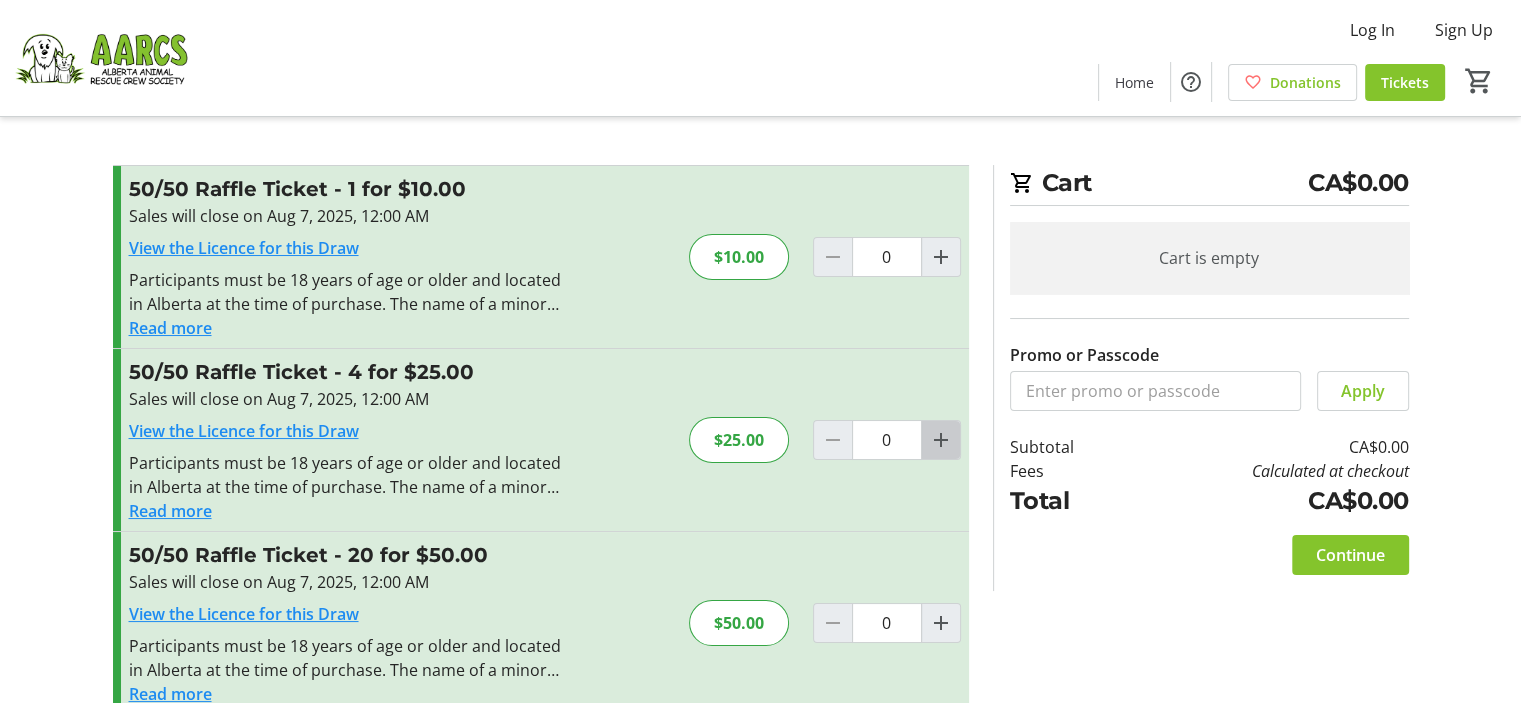 type on "1" 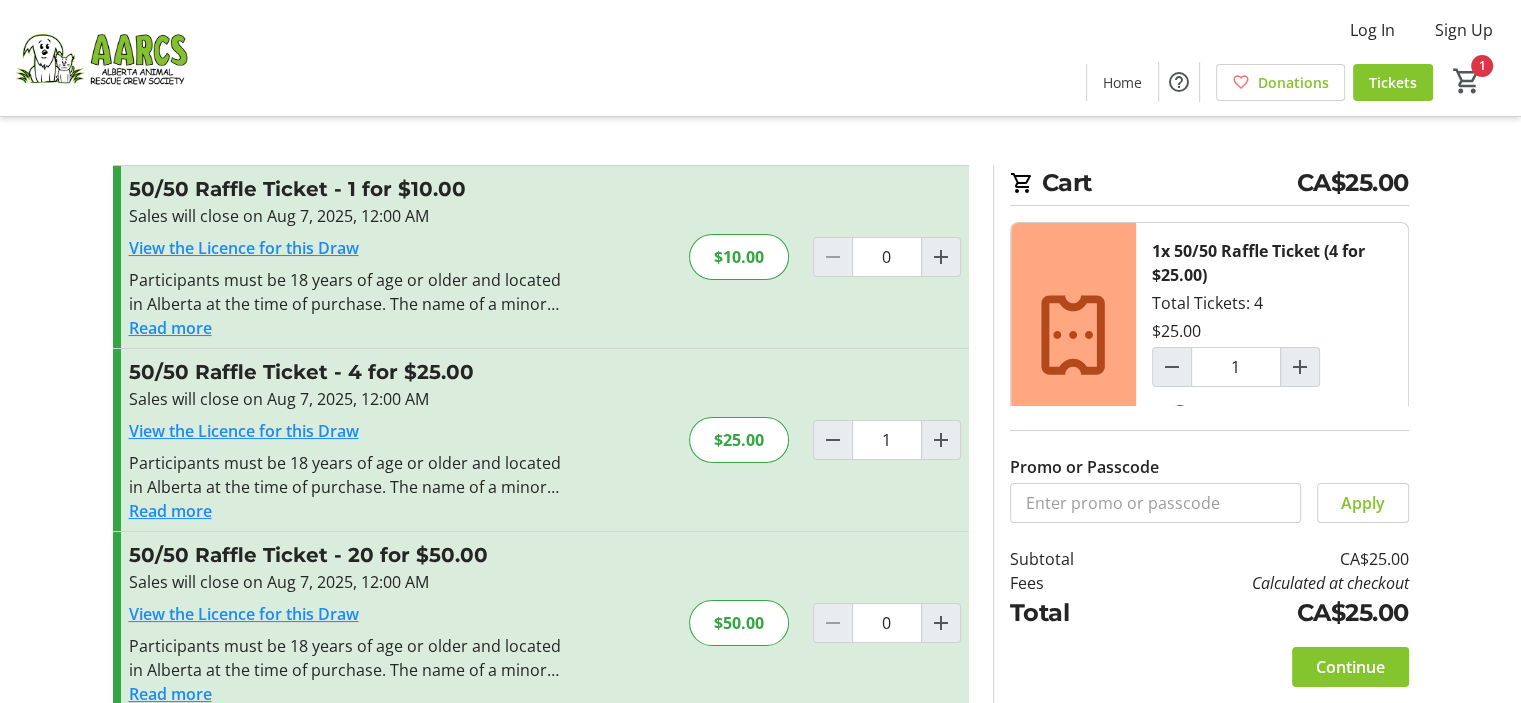 scroll, scrollTop: 200, scrollLeft: 0, axis: vertical 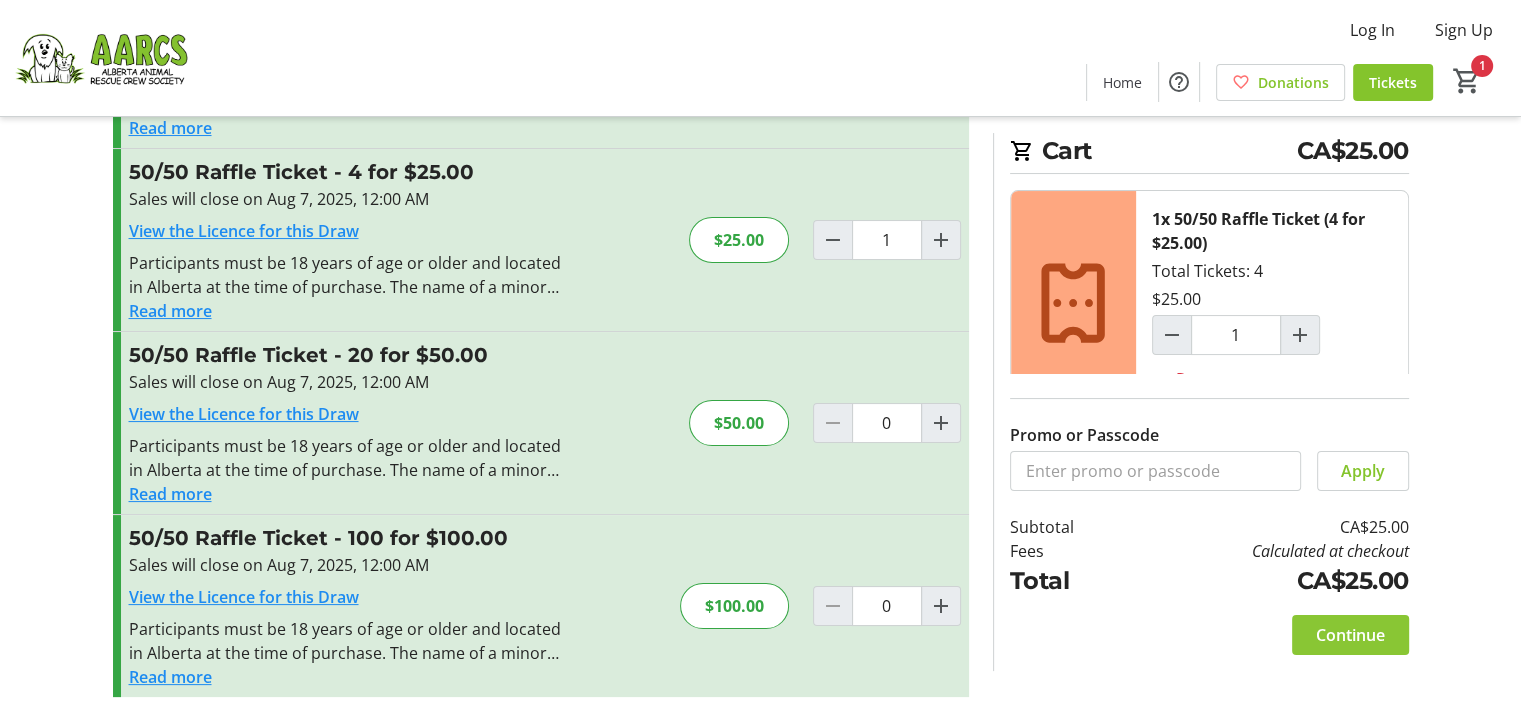 click on "Continue" 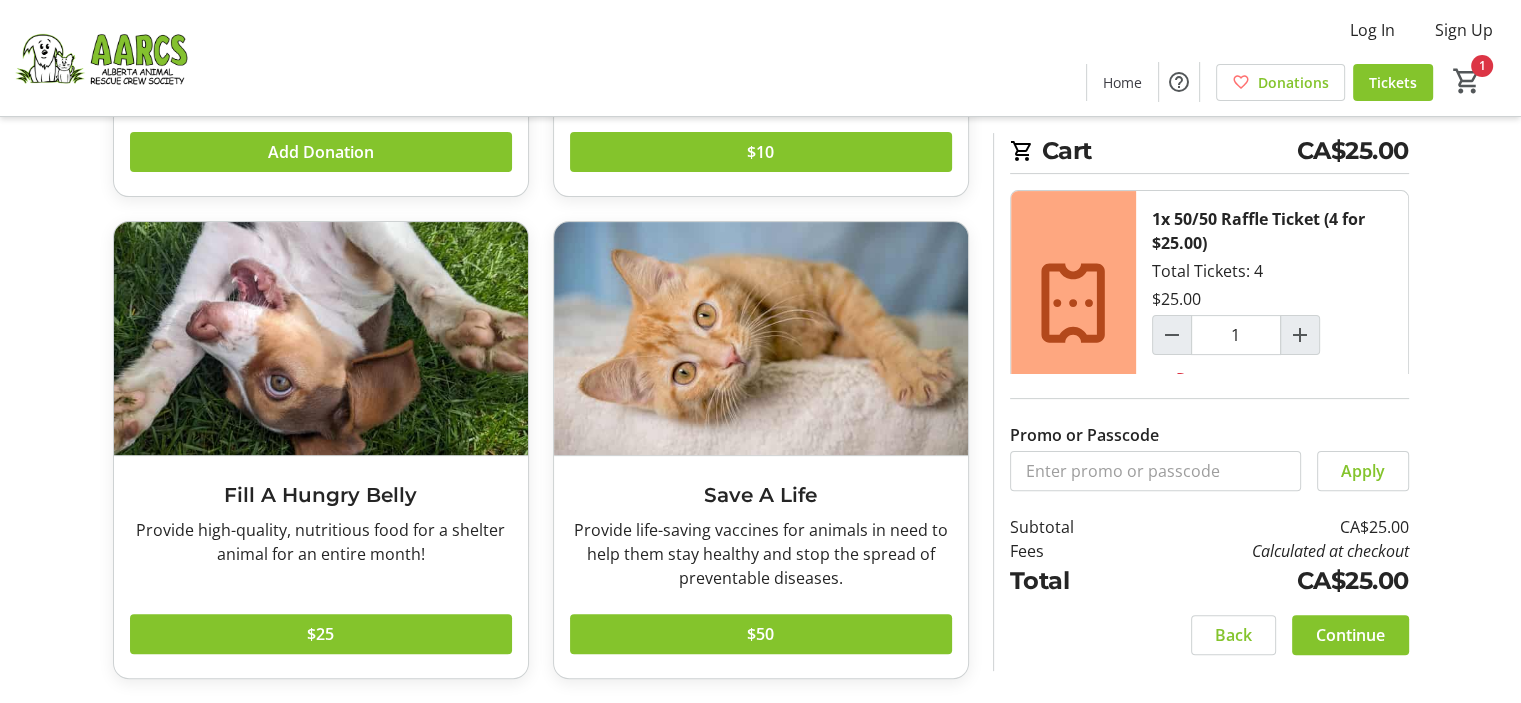 scroll, scrollTop: 684, scrollLeft: 0, axis: vertical 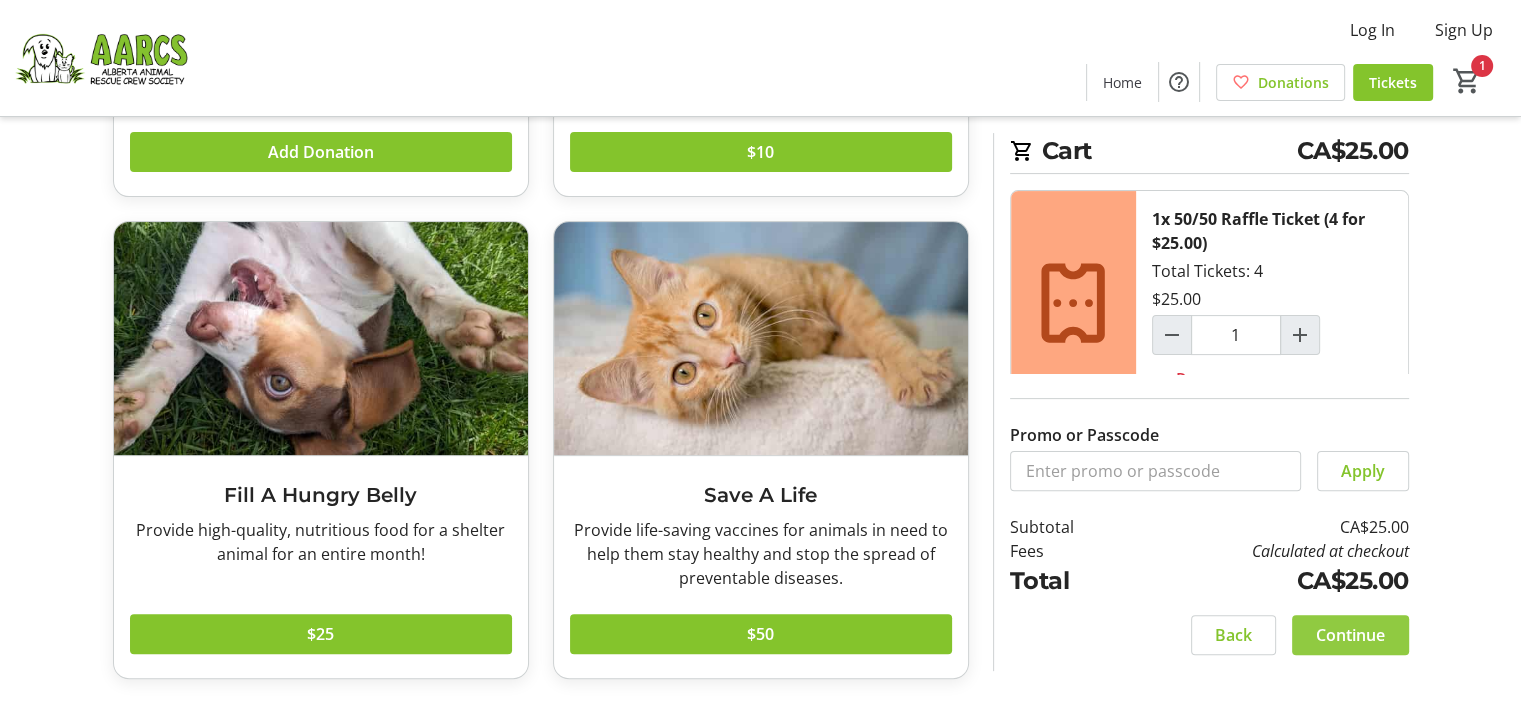 click on "Continue" 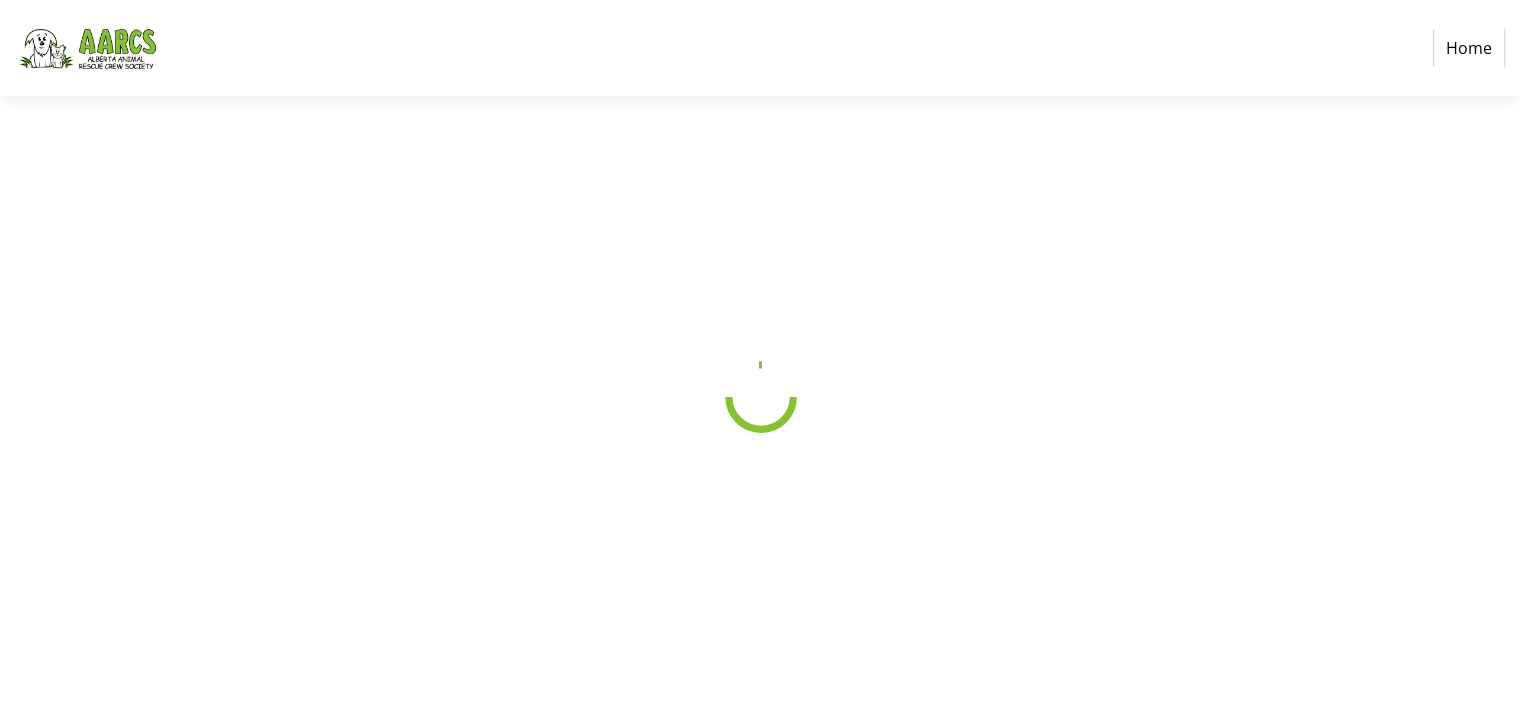 scroll, scrollTop: 0, scrollLeft: 0, axis: both 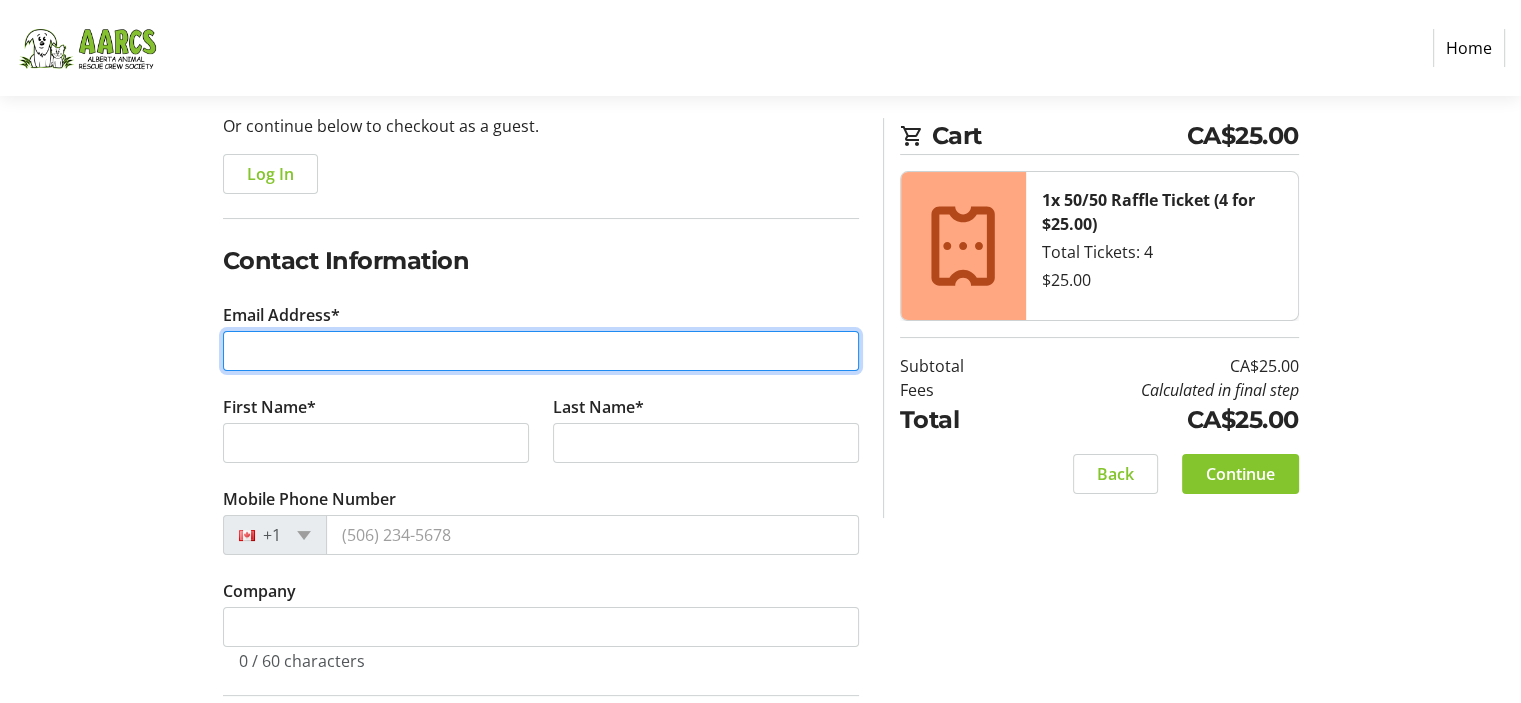 click on "Email Address*" at bounding box center (541, 351) 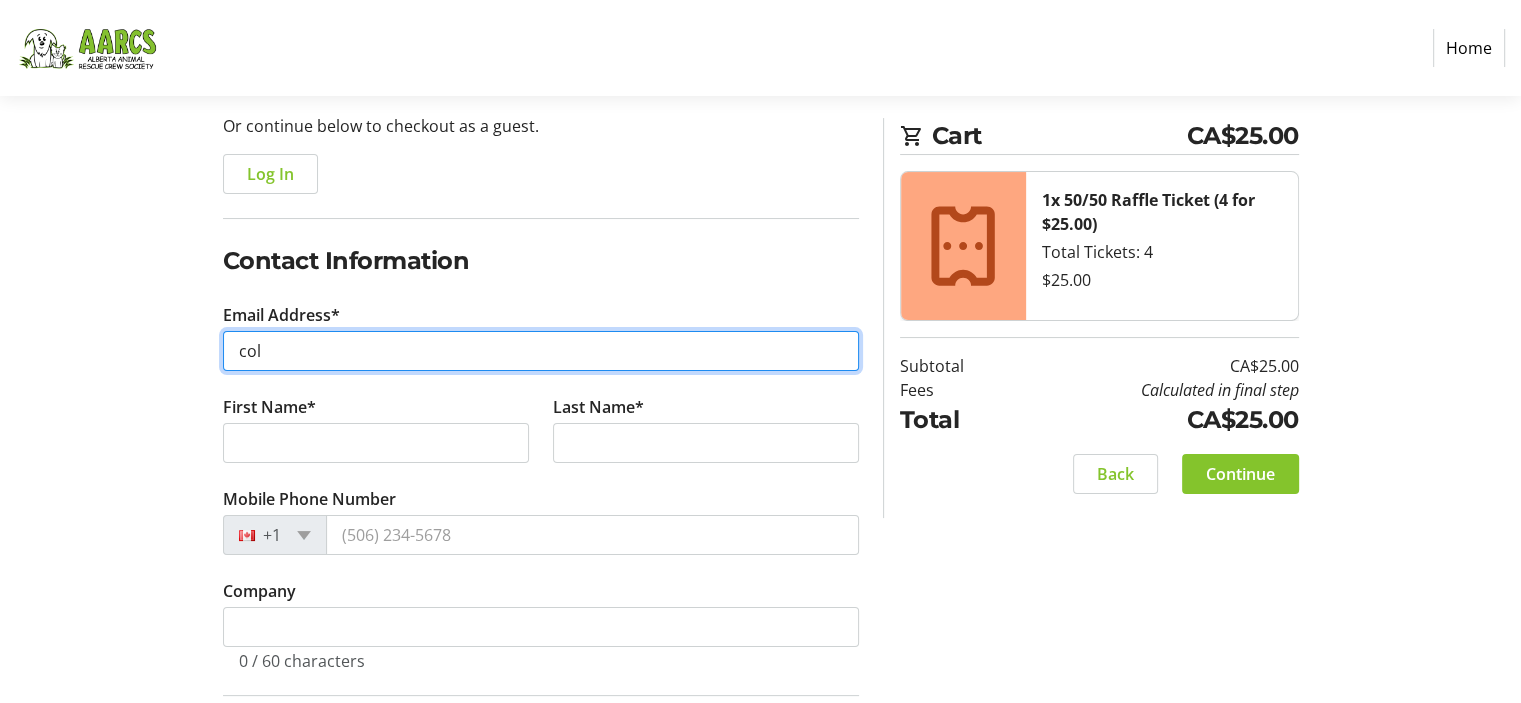 type on "[EMAIL]" 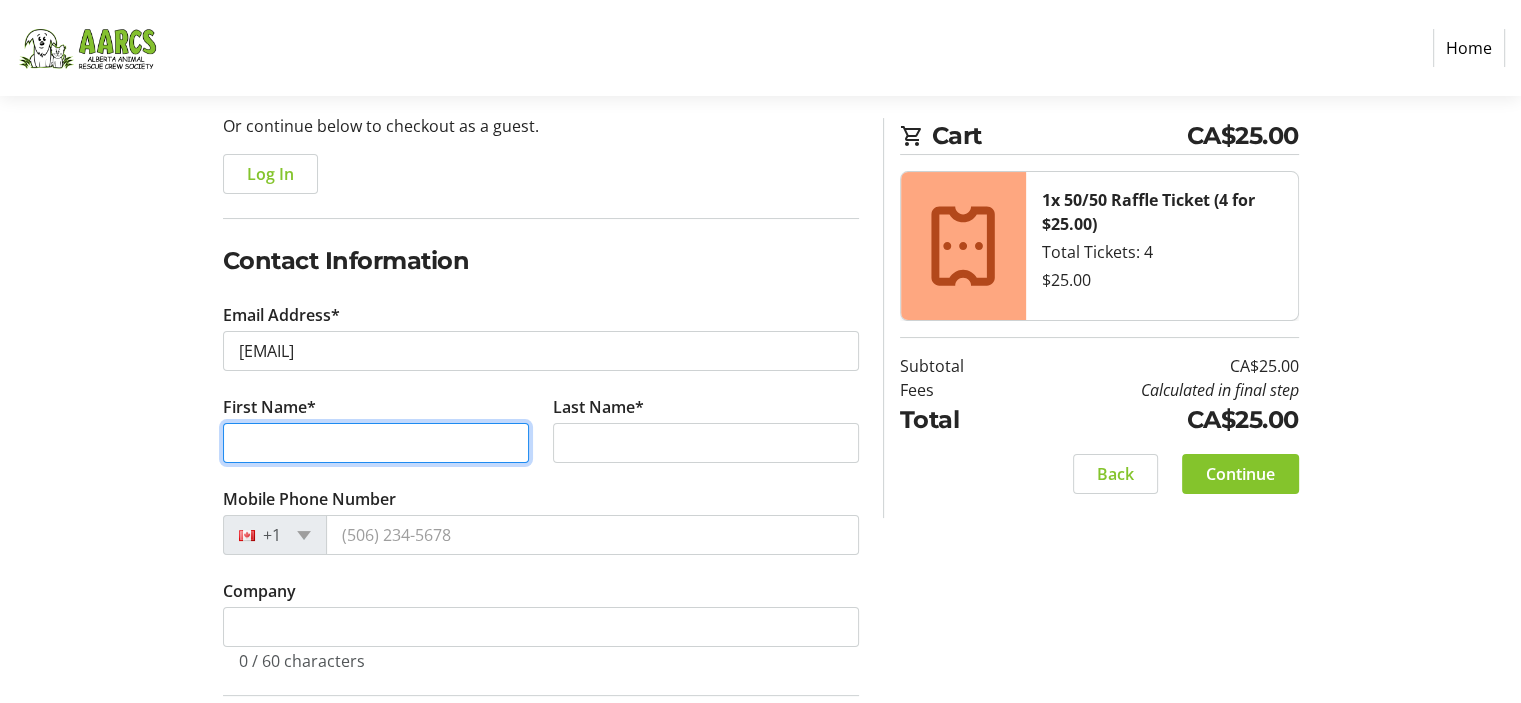 type on "[FIRST]" 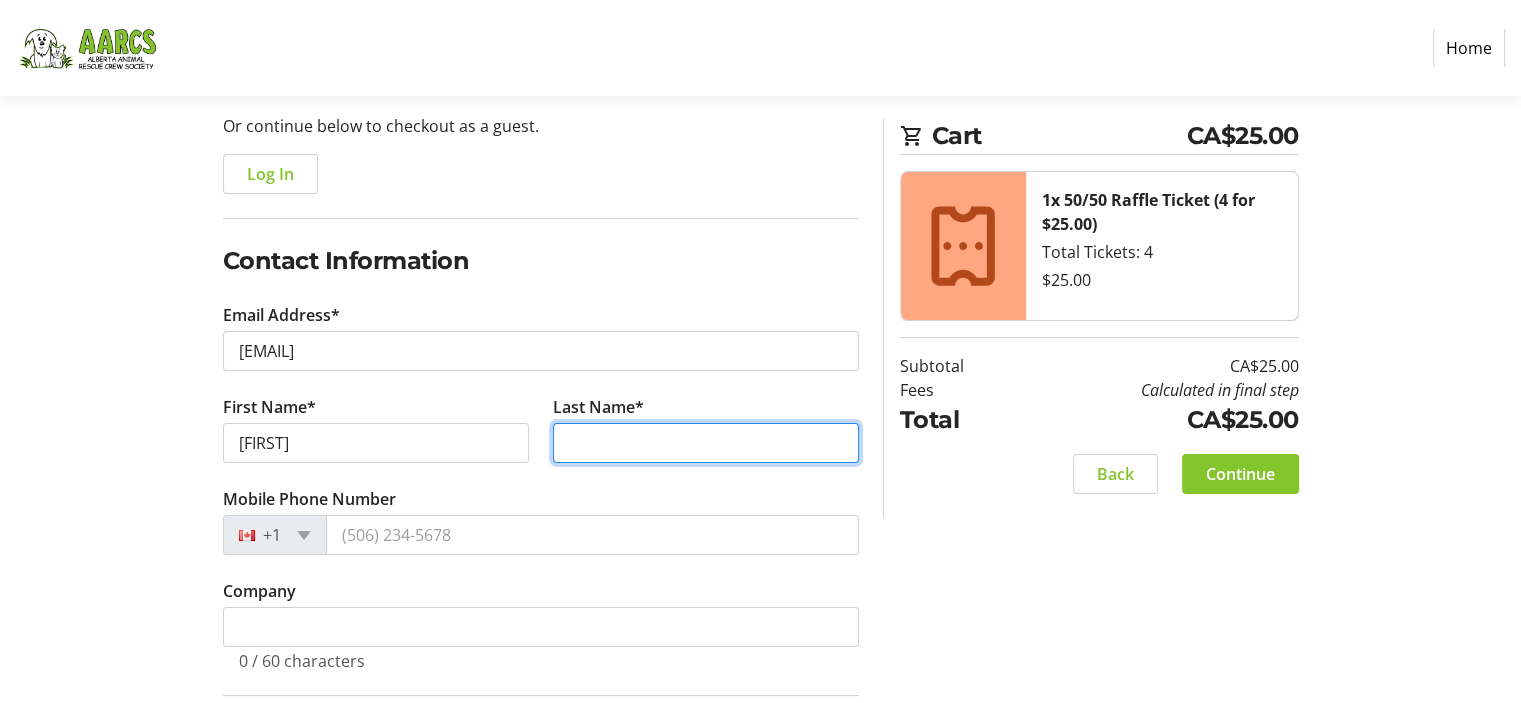 type on "[LAST]" 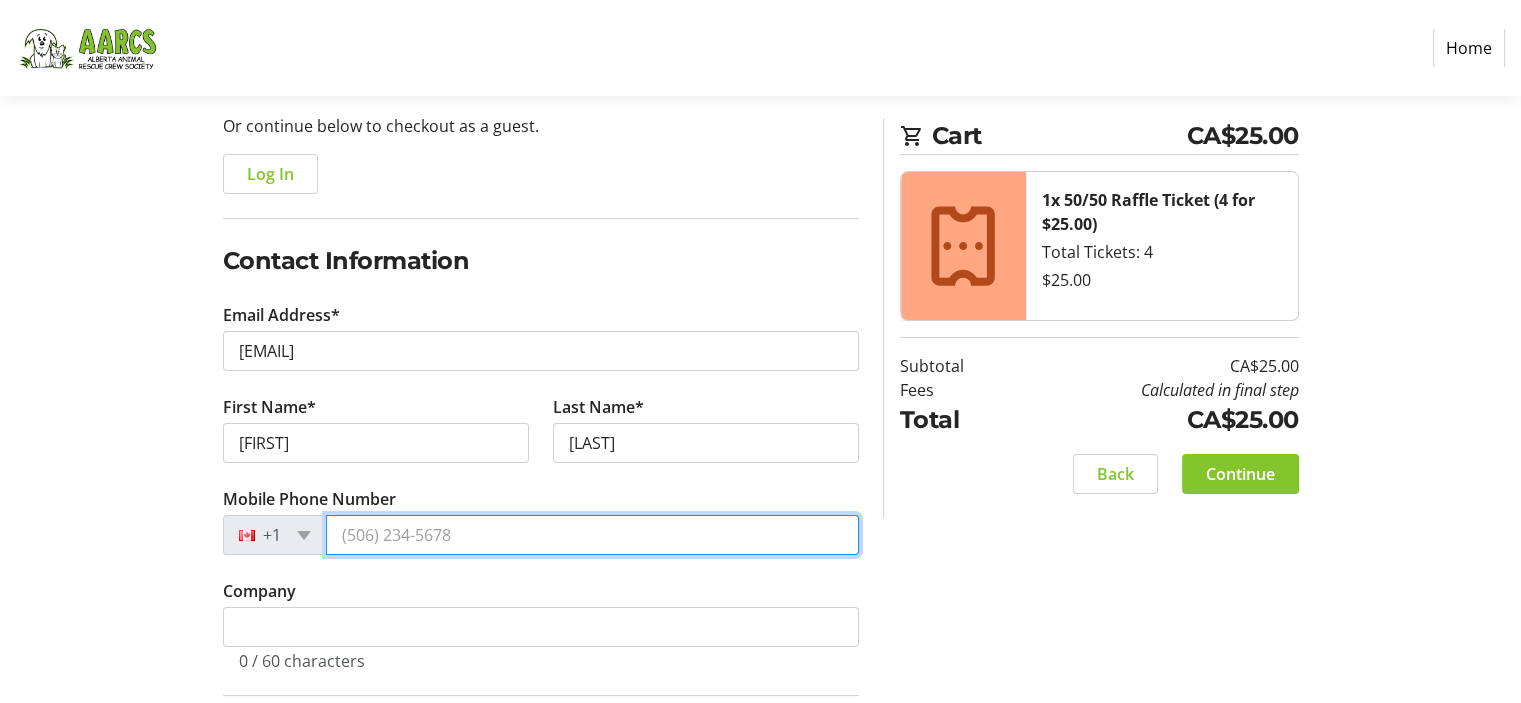 type on "[PHONE]" 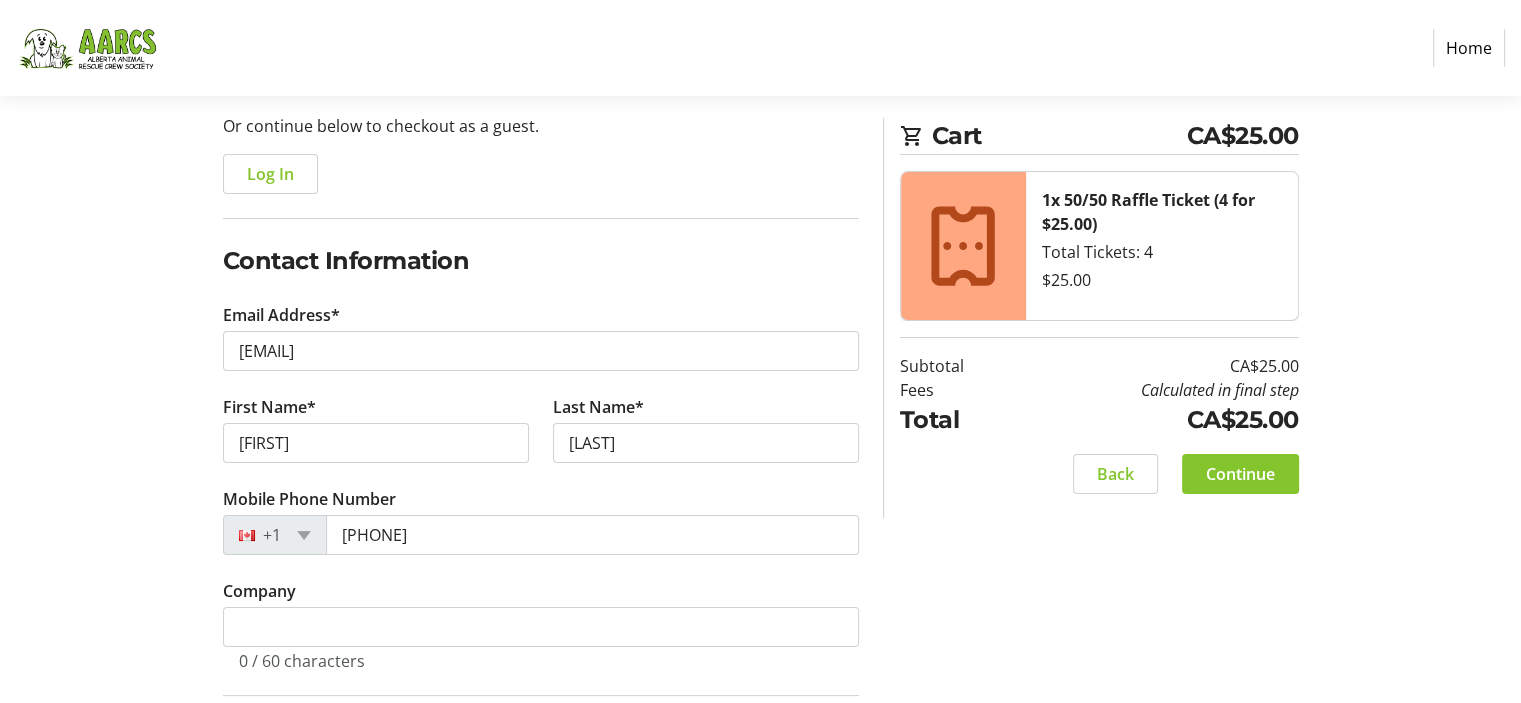 type on "[NUMBER] [STREET]" 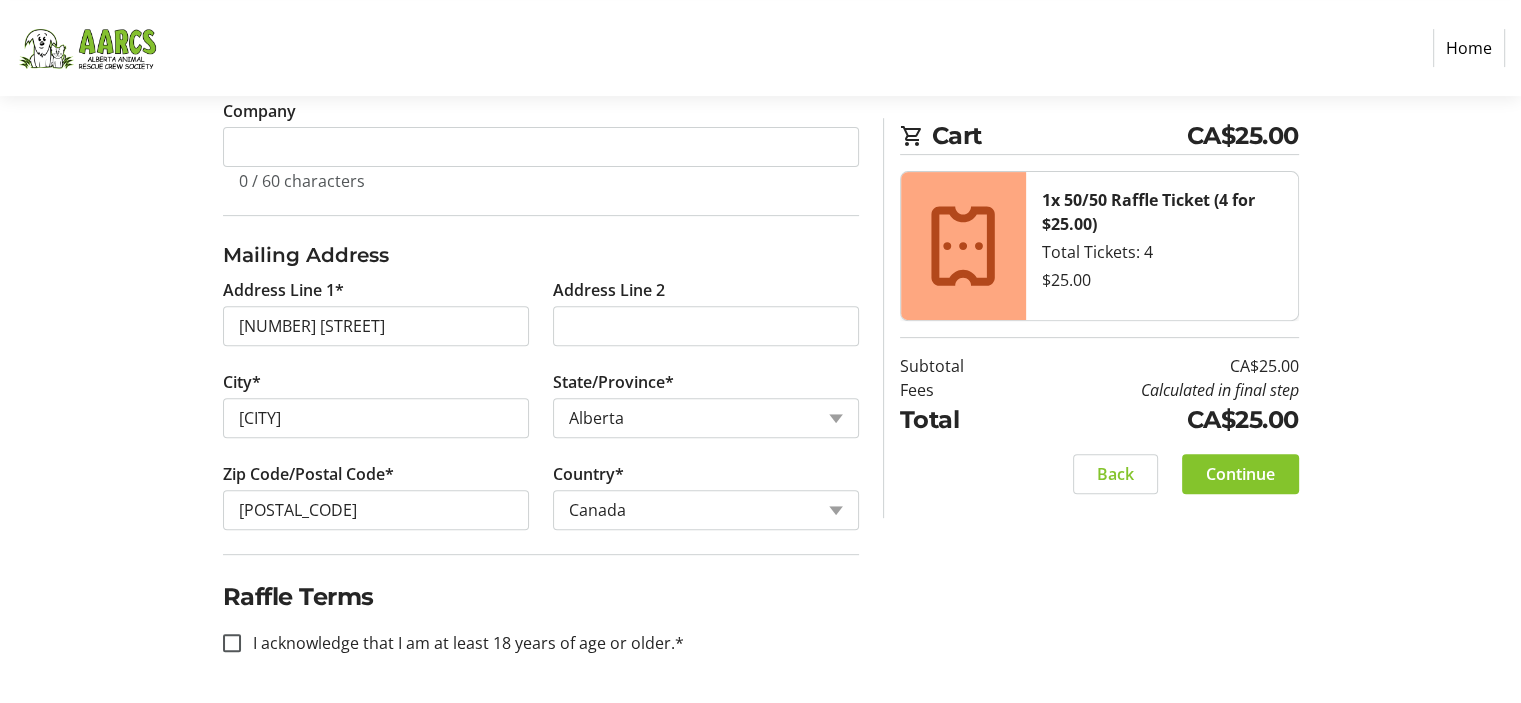 scroll, scrollTop: 1156, scrollLeft: 0, axis: vertical 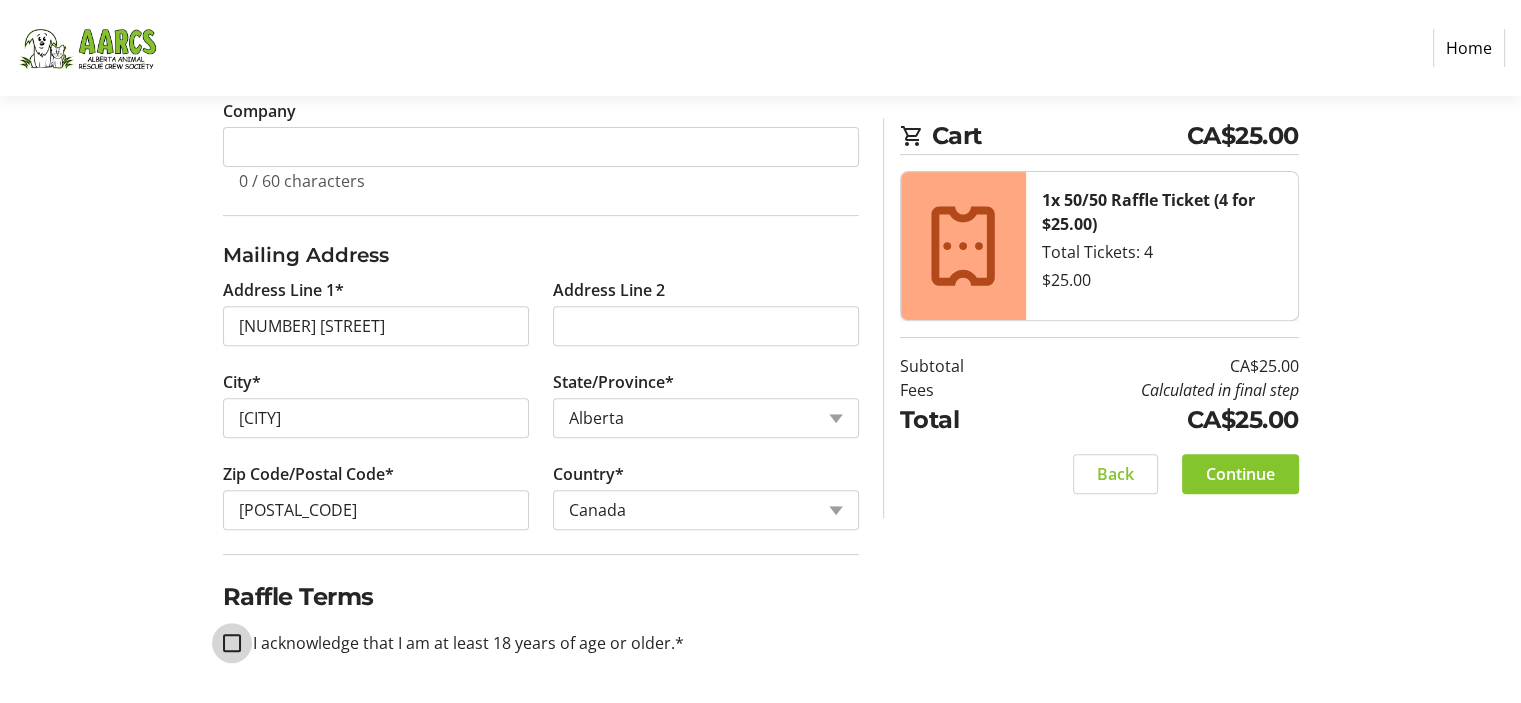 click on "I acknowledge that I am at least 18 years of age or older.*" at bounding box center (232, 643) 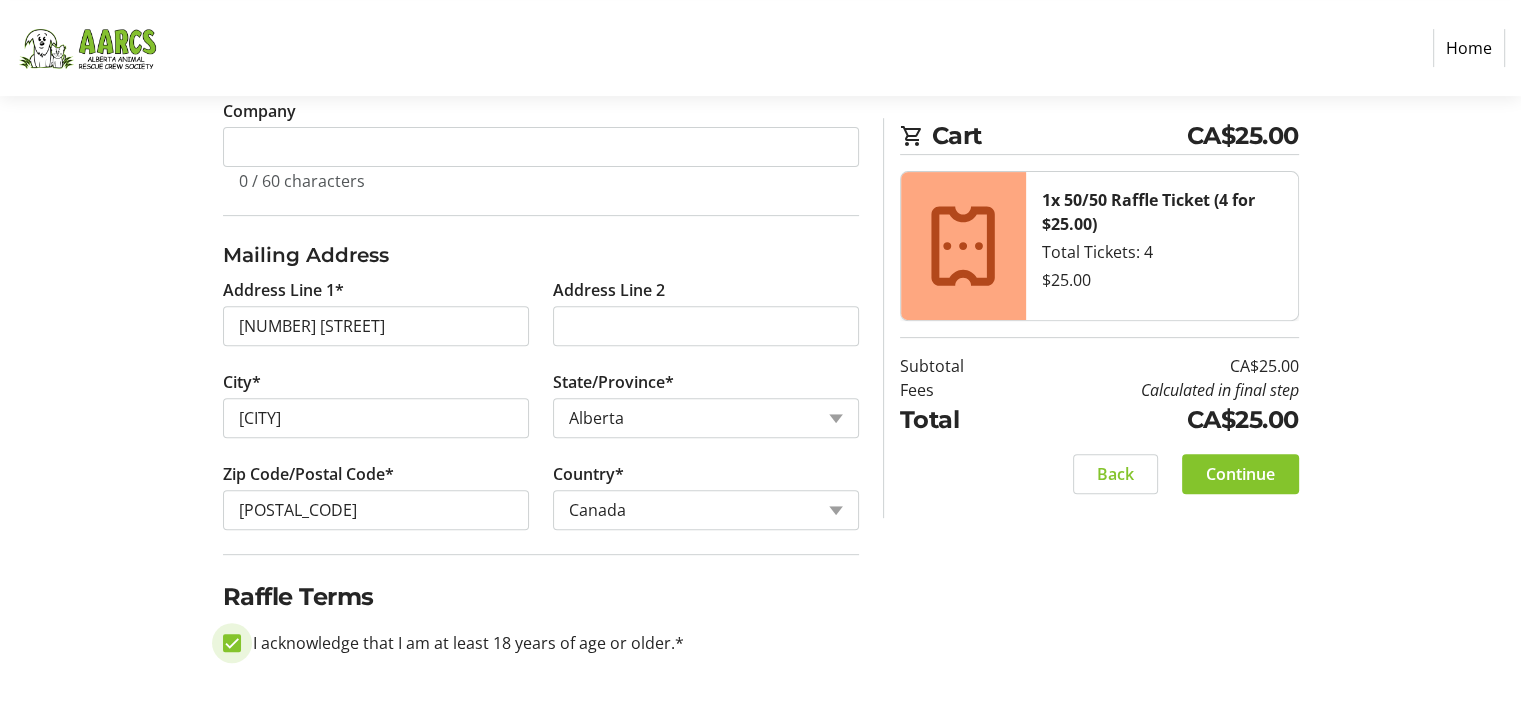 checkbox on "true" 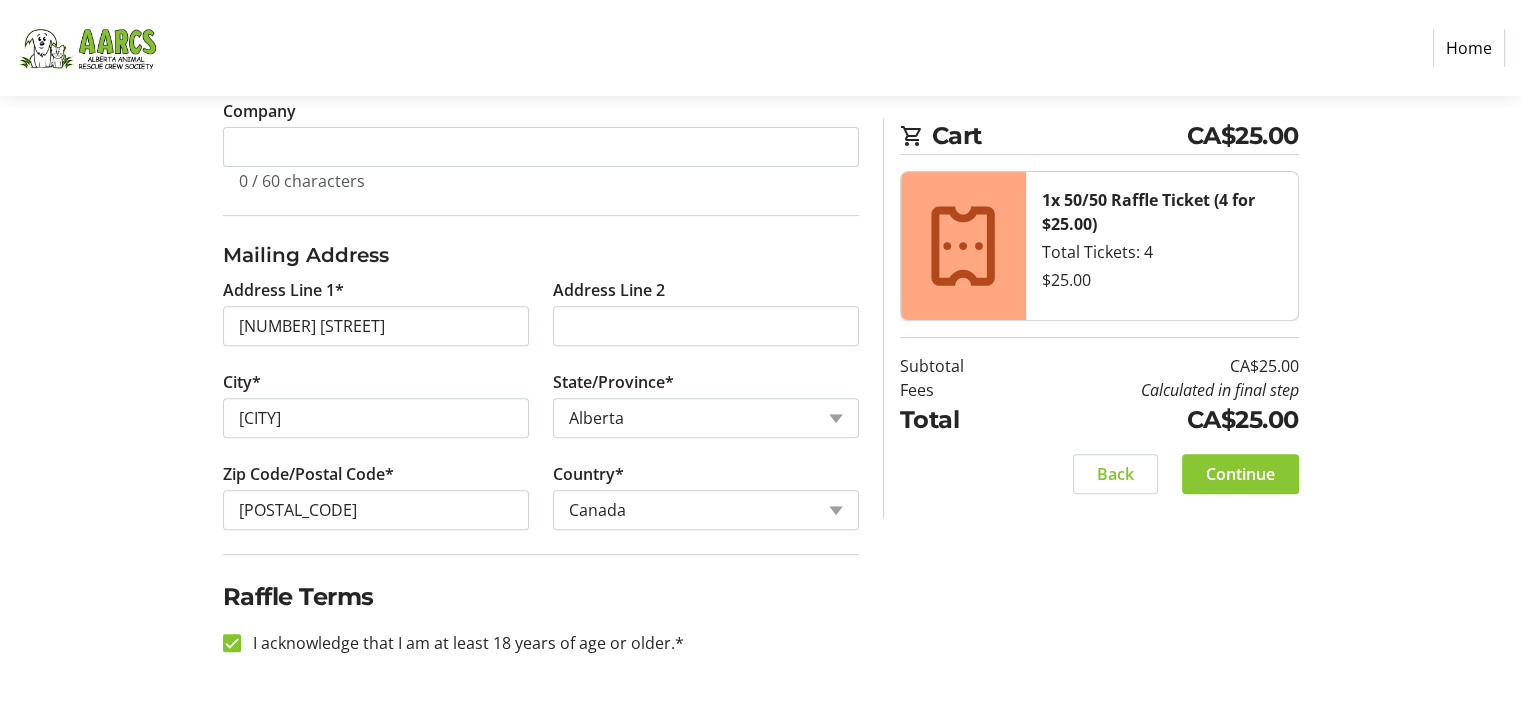 click on "Continue" 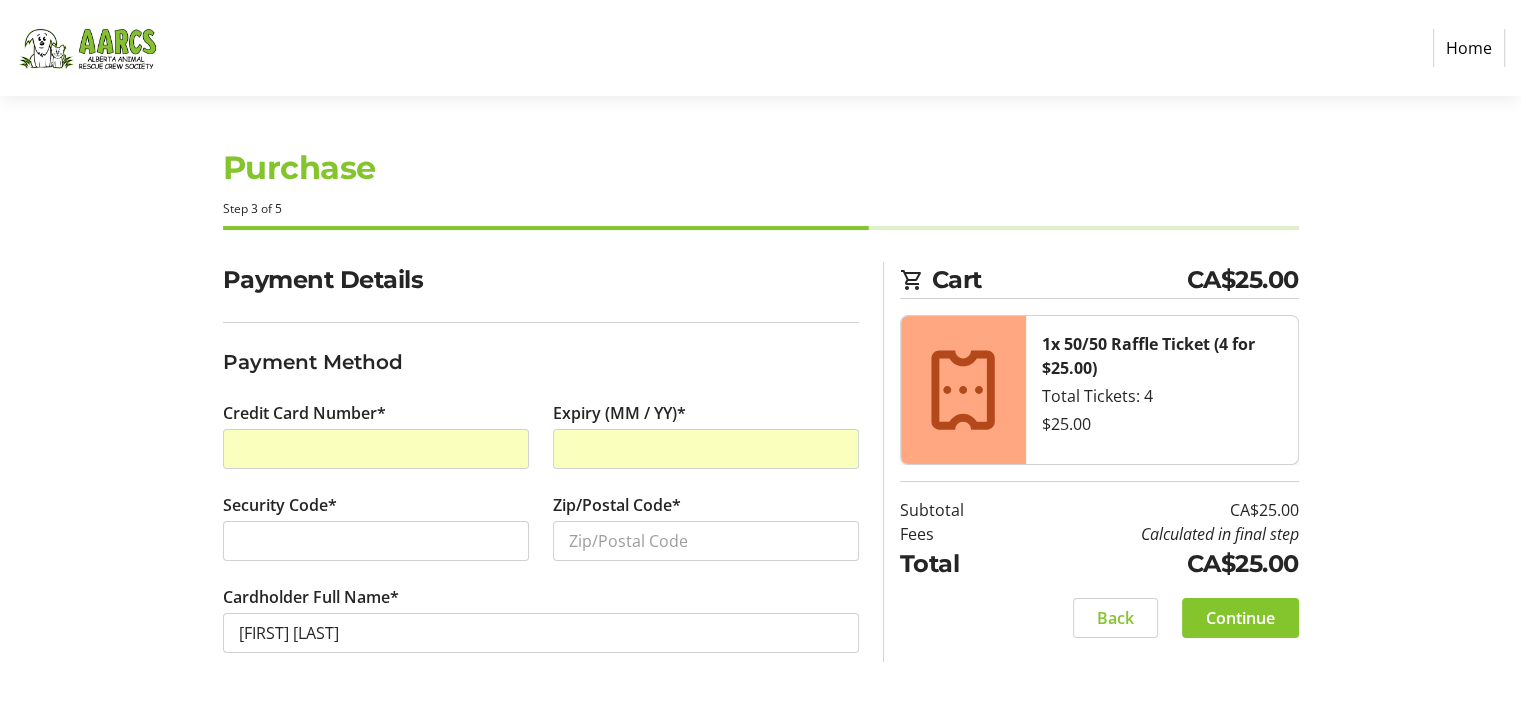 scroll, scrollTop: 200, scrollLeft: 0, axis: vertical 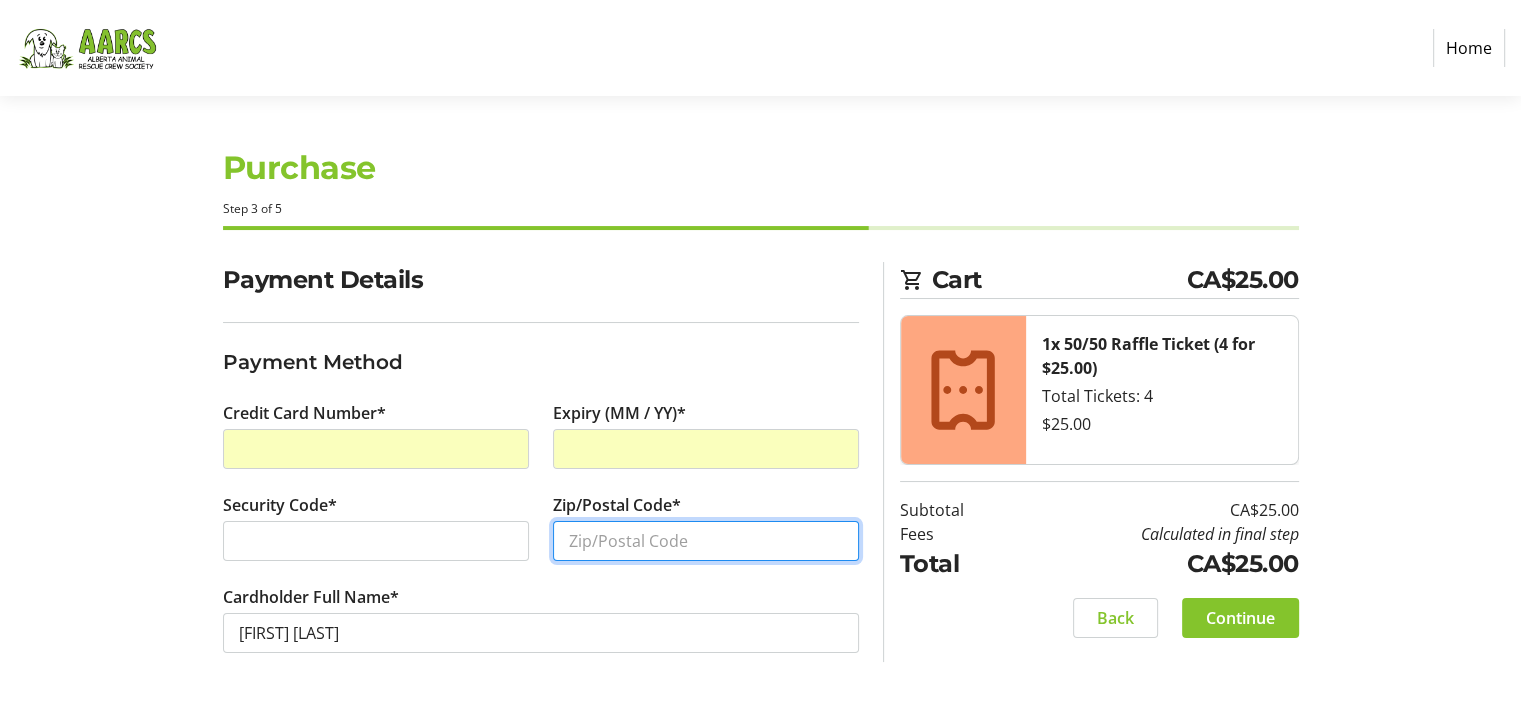 click on "Zip/Postal Code*" at bounding box center (706, 541) 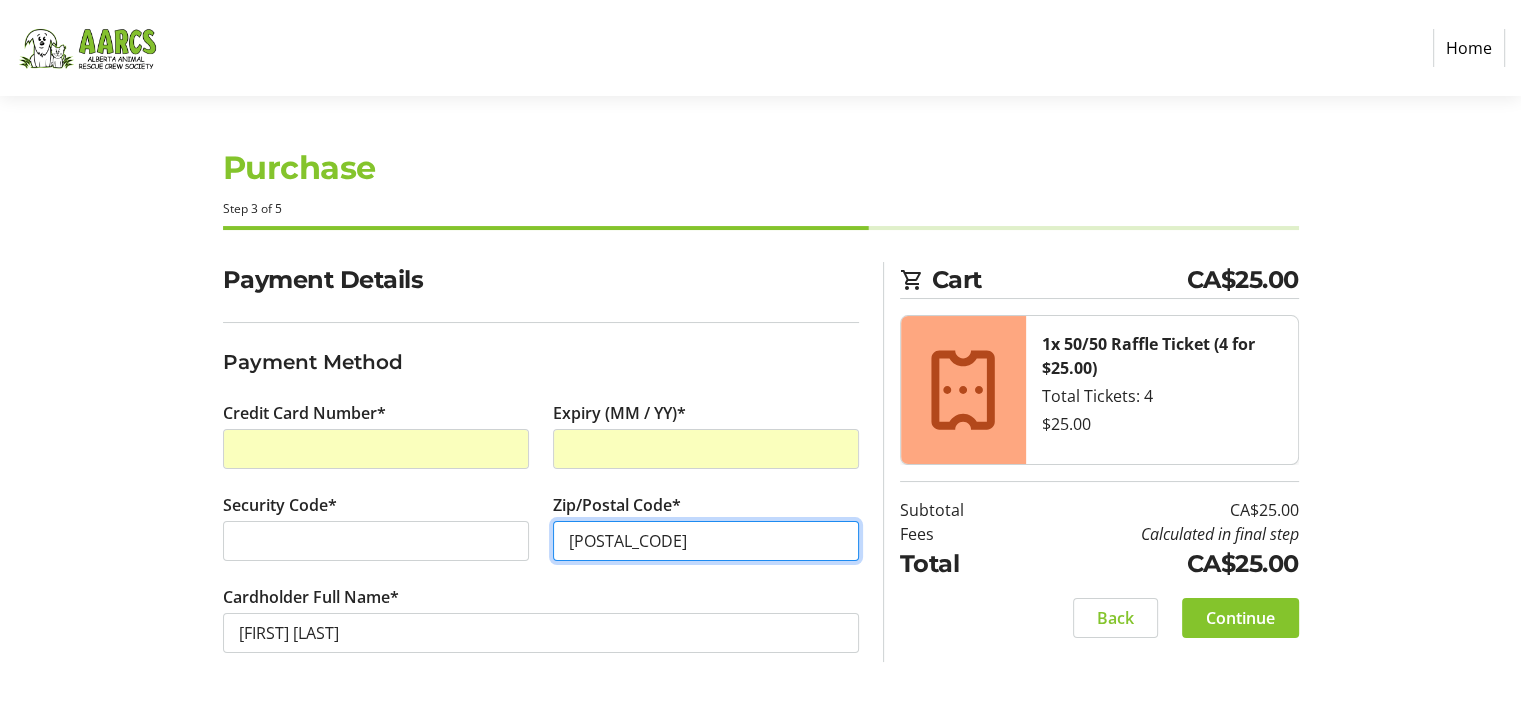 type on "[POSTAL_CODE]" 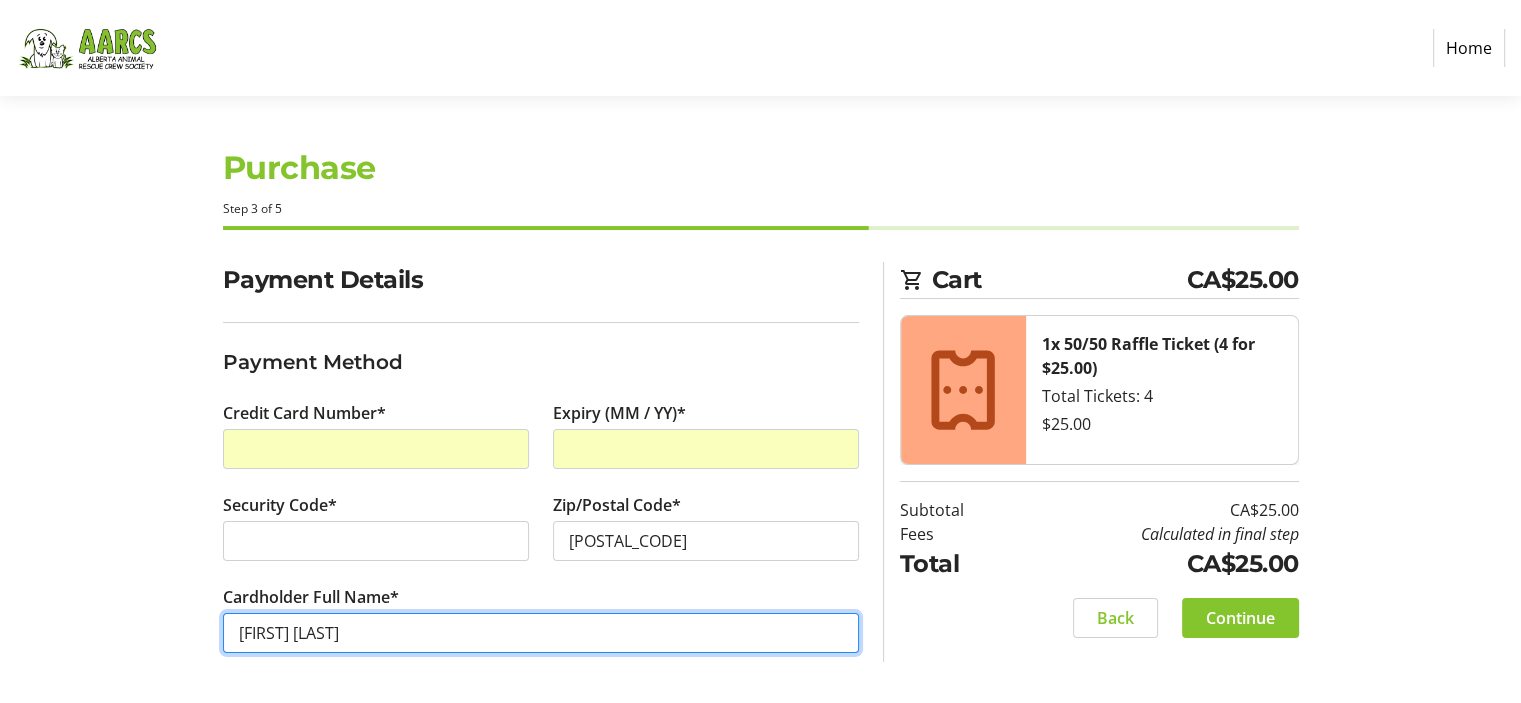 click on "[FIRST] [LAST]" at bounding box center [541, 633] 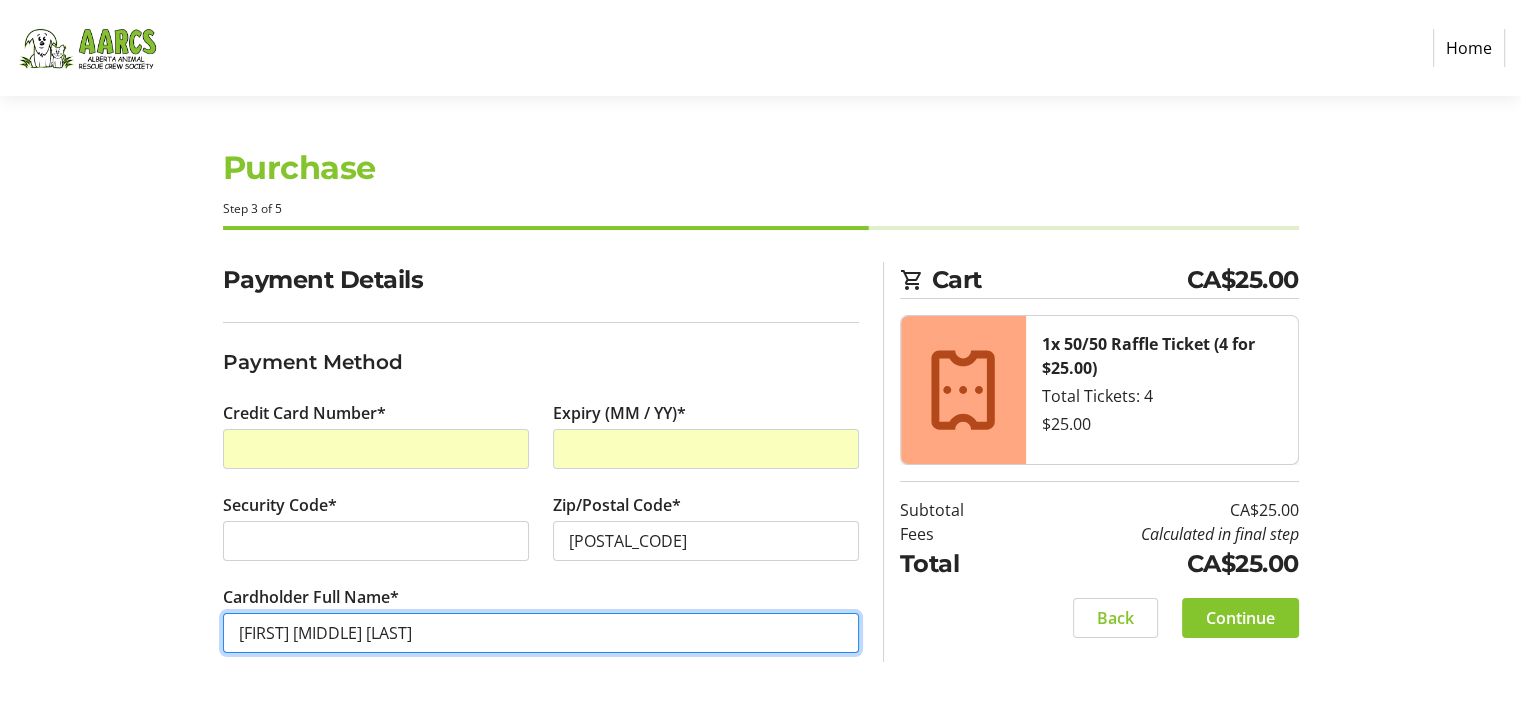 scroll, scrollTop: 218, scrollLeft: 0, axis: vertical 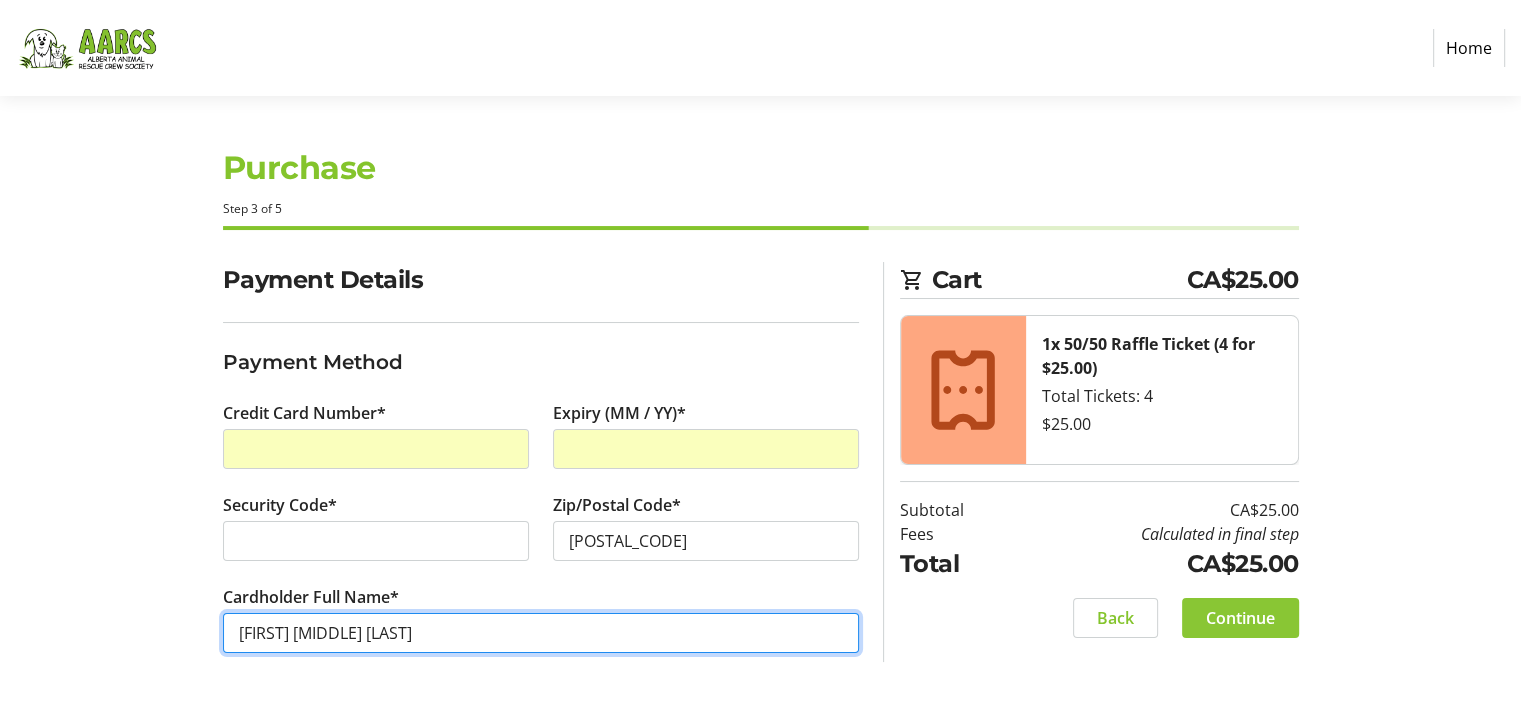 type on "[FIRST] [MIDDLE] [LAST]" 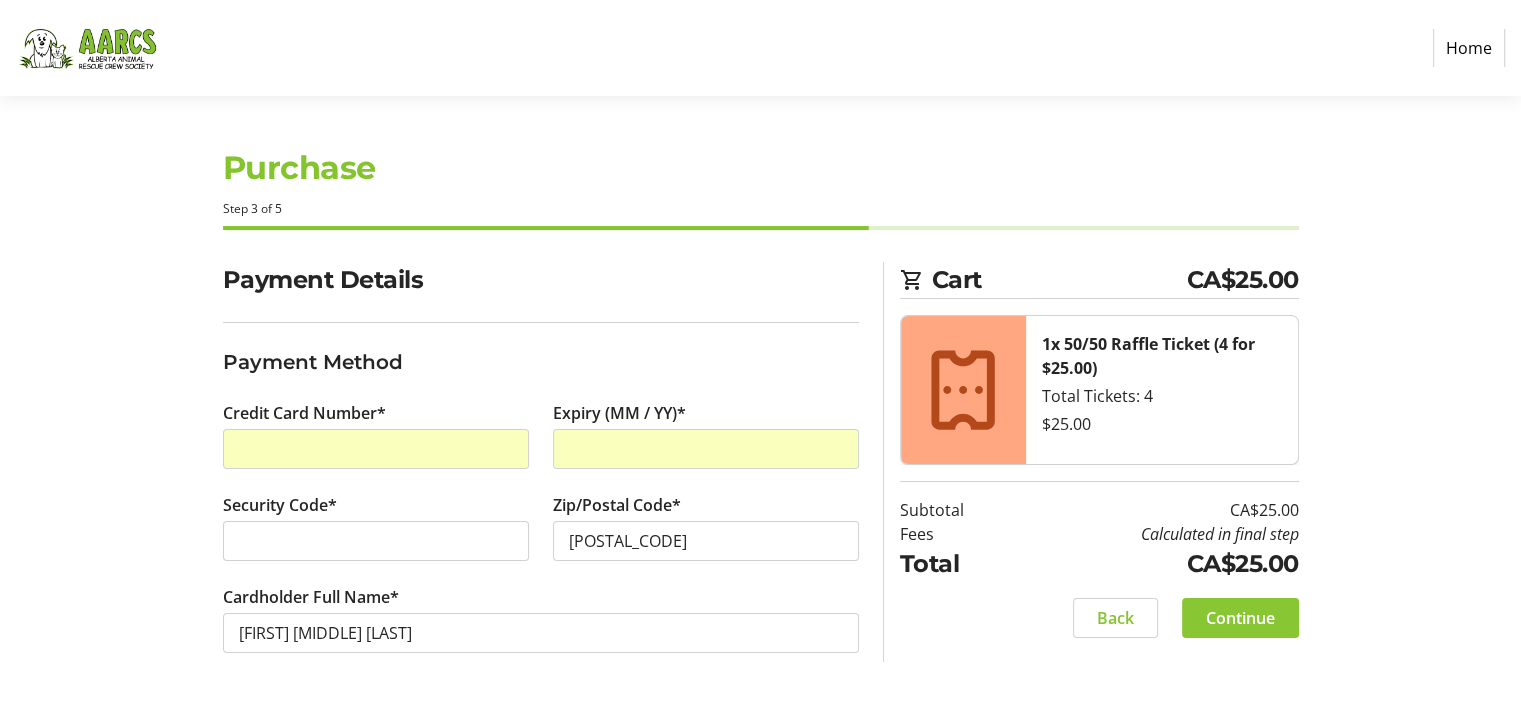 click on "Continue" 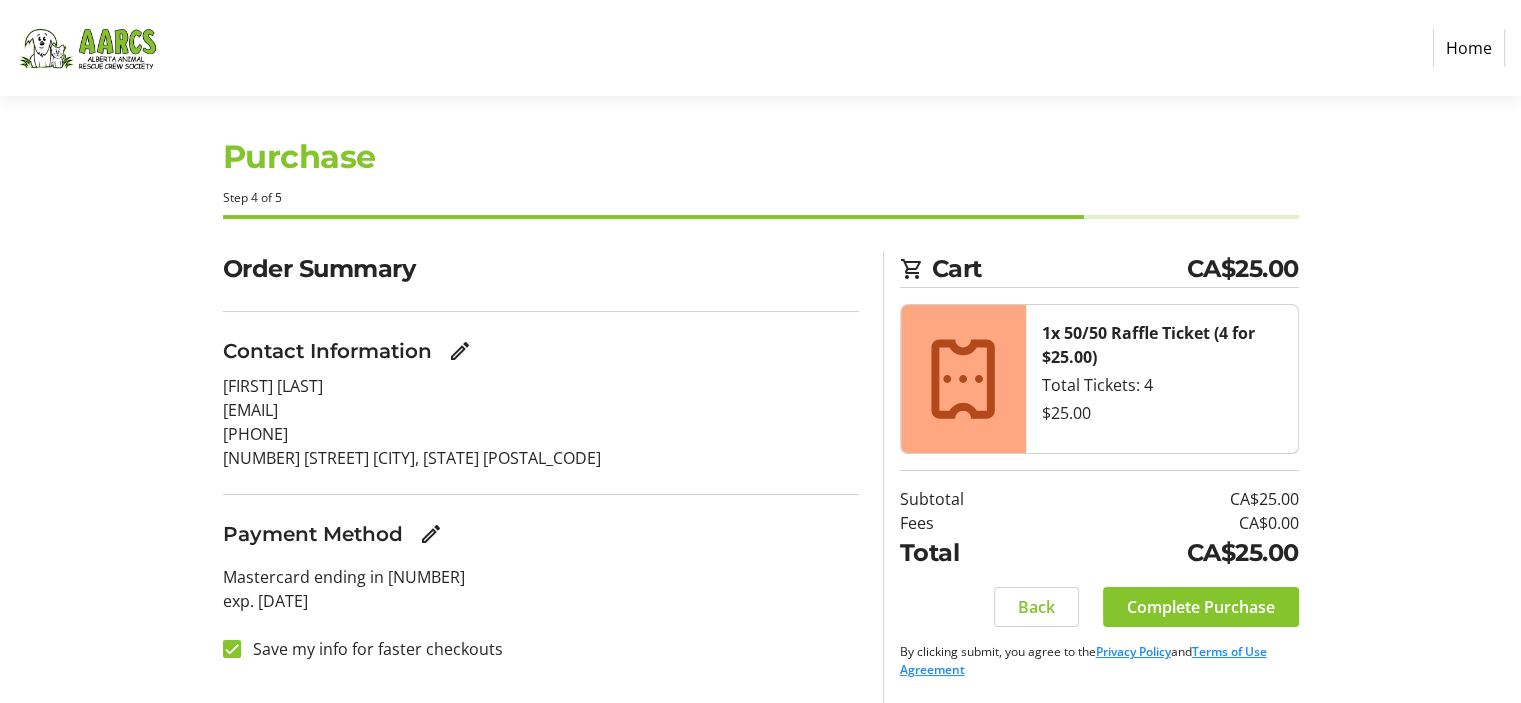 scroll, scrollTop: 220, scrollLeft: 0, axis: vertical 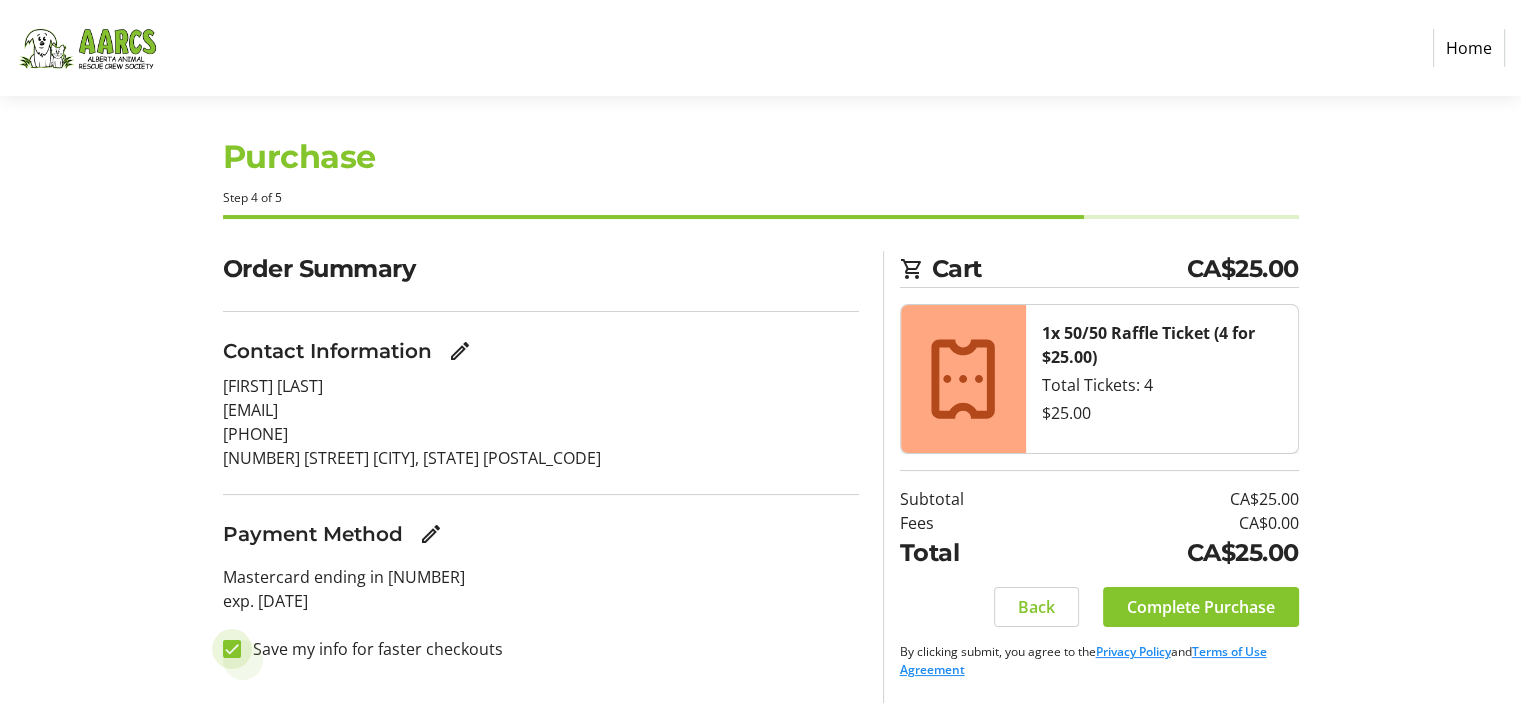 click on "Save my info for faster checkouts" at bounding box center (232, 649) 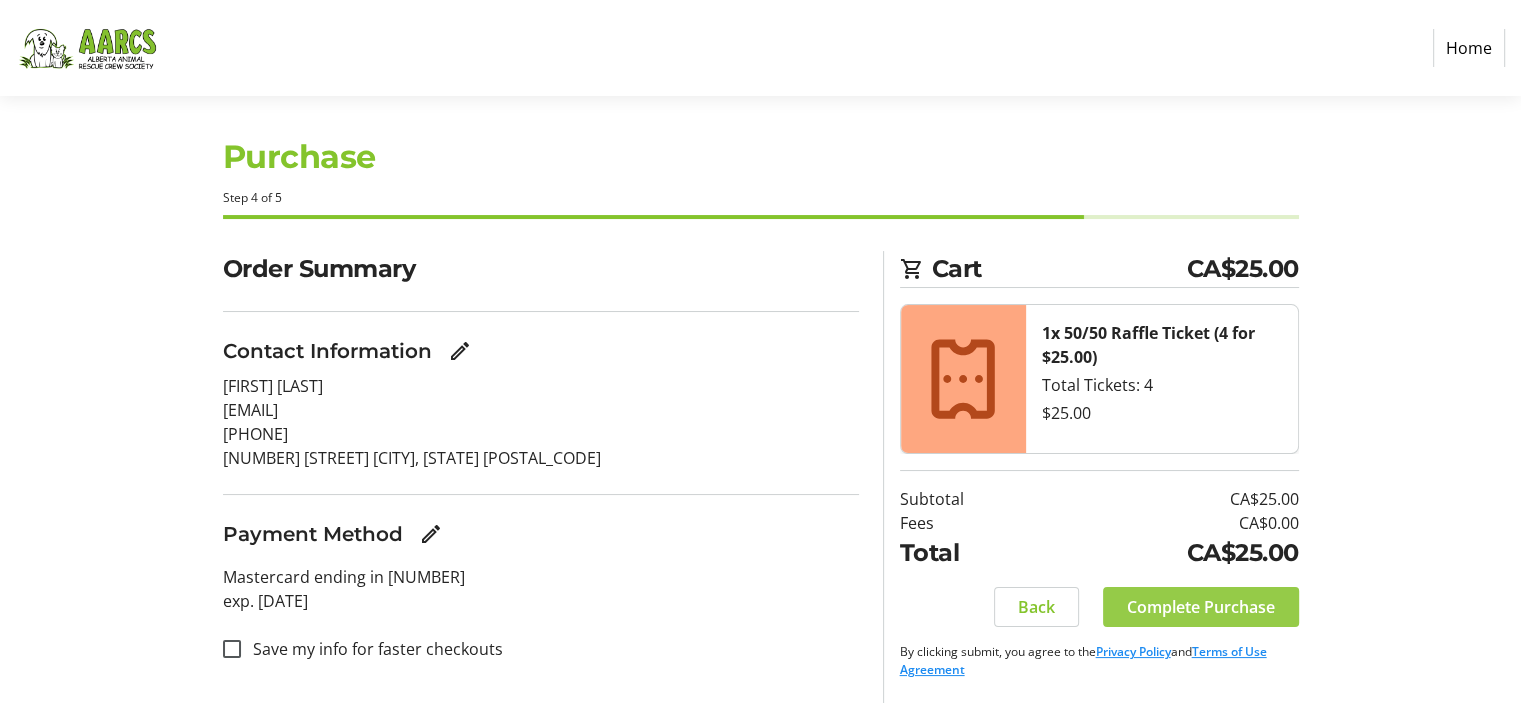 click on "Complete Purchase" 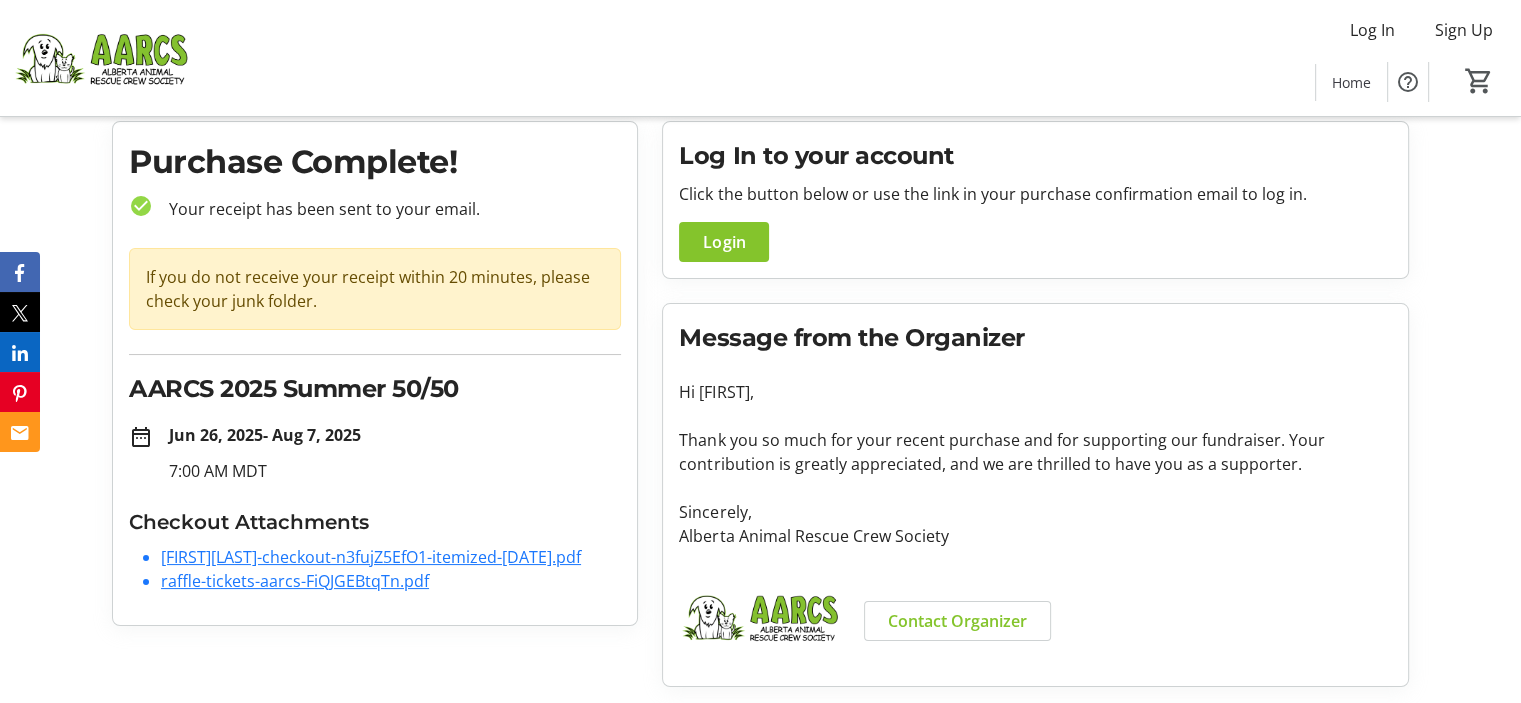 scroll, scrollTop: 296, scrollLeft: 0, axis: vertical 